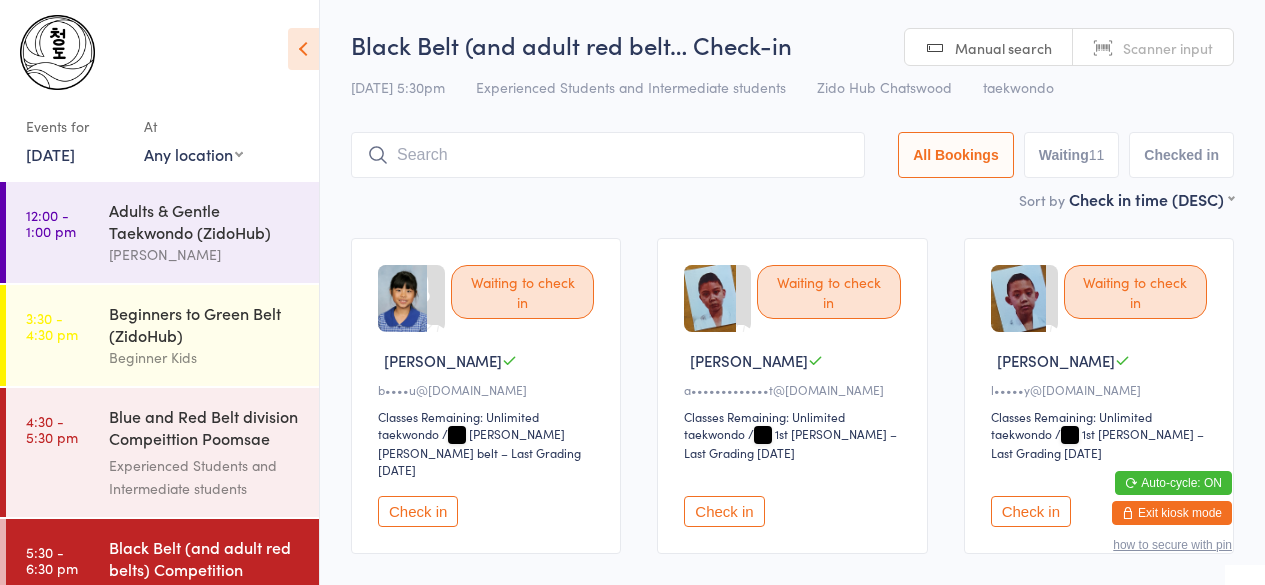 scroll, scrollTop: 0, scrollLeft: 0, axis: both 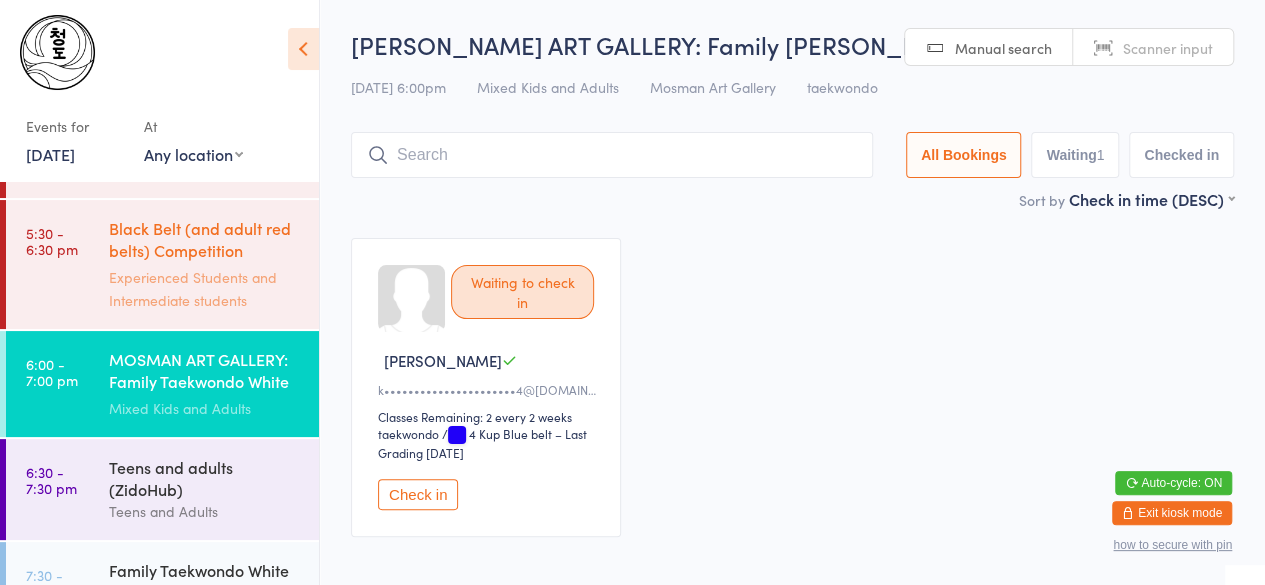 click on "Black Belt (and adult red belts) Competition Pooms..." at bounding box center (205, 241) 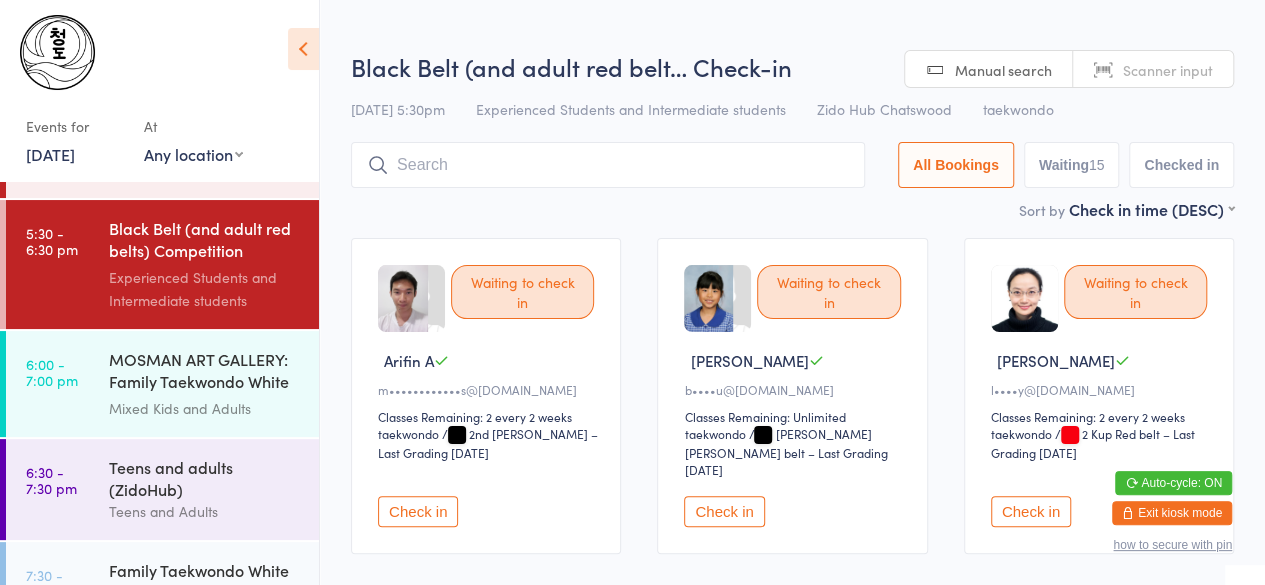 click on "Check in" at bounding box center [418, 511] 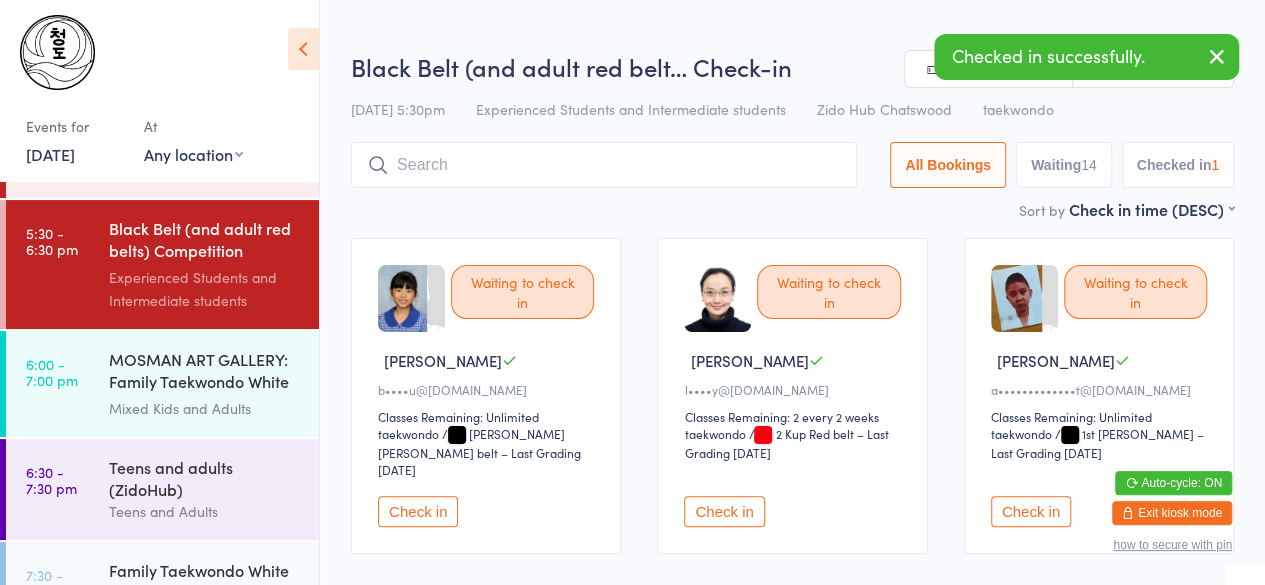 click on "Check in" at bounding box center [418, 511] 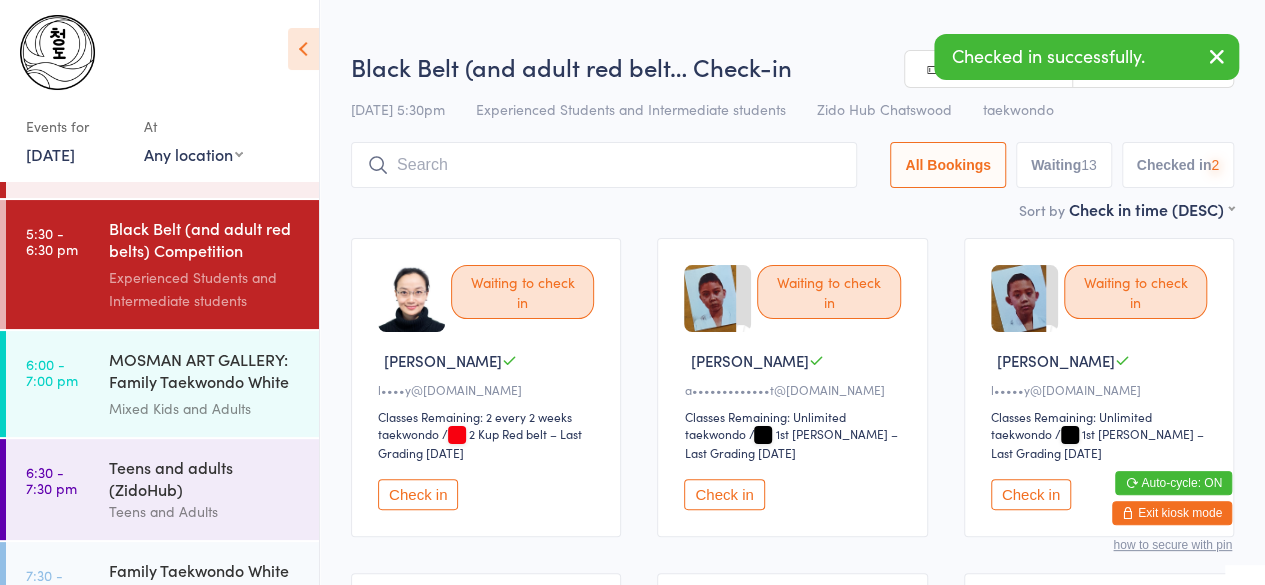 click on "Check in" at bounding box center (418, 494) 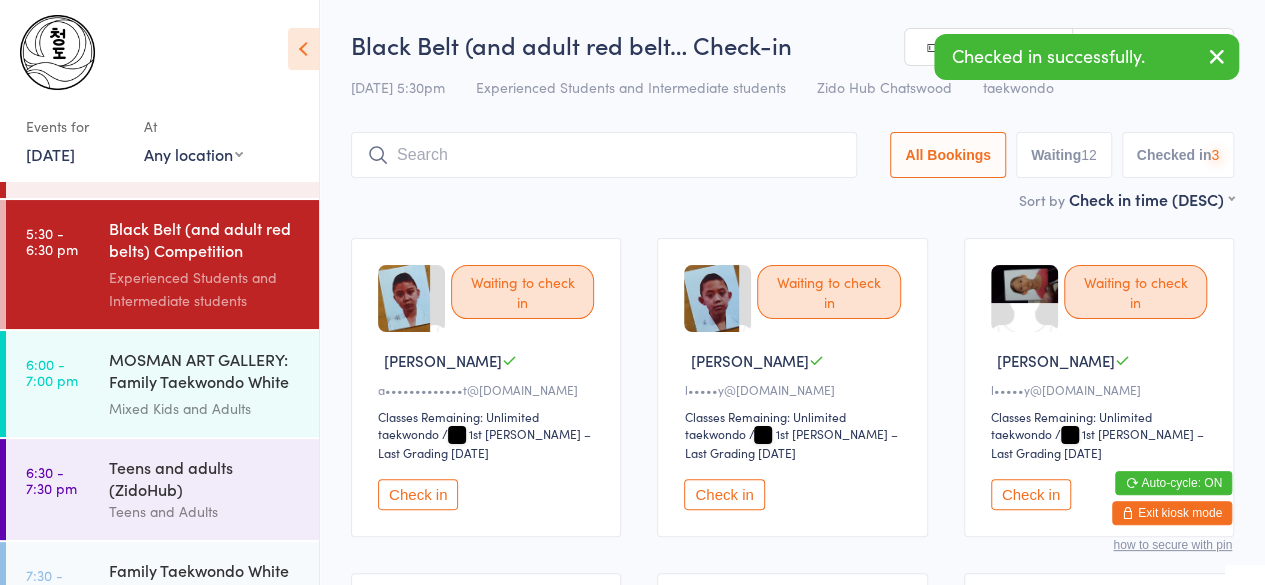click on "Check in" at bounding box center (418, 494) 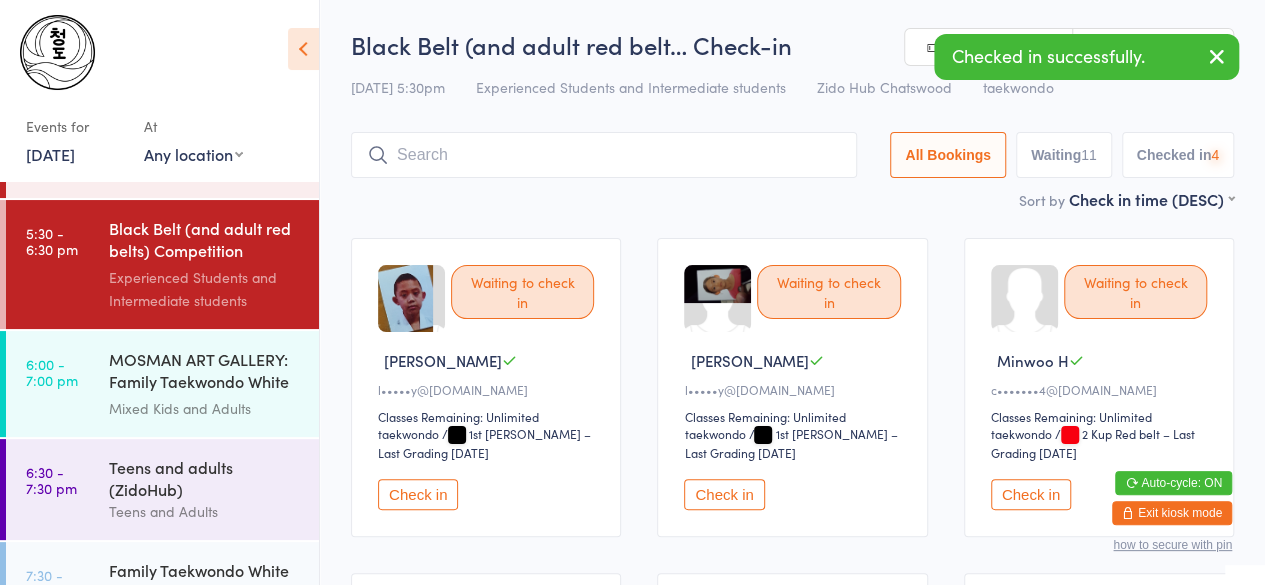 click on "Check in" at bounding box center (418, 494) 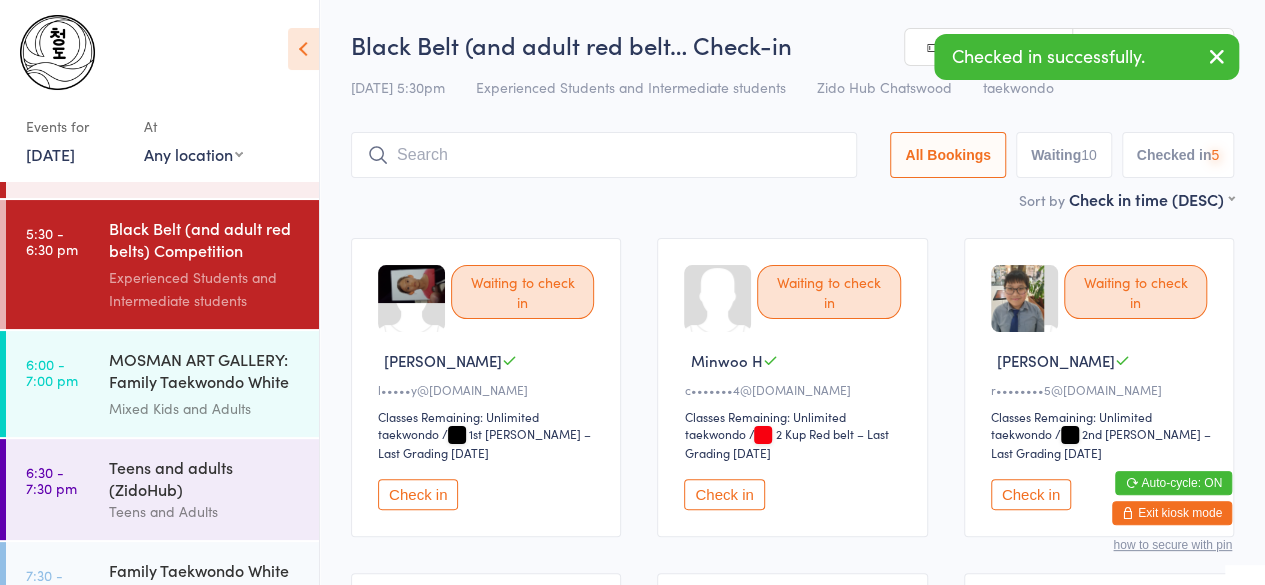 click on "Check in" at bounding box center (418, 494) 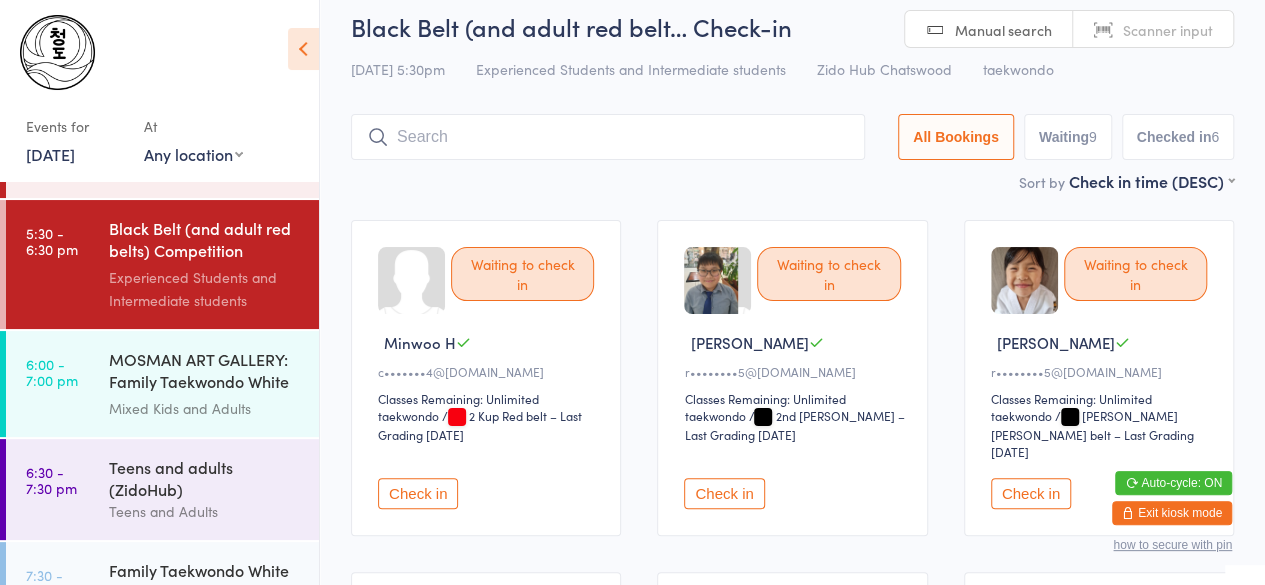 scroll, scrollTop: 20, scrollLeft: 0, axis: vertical 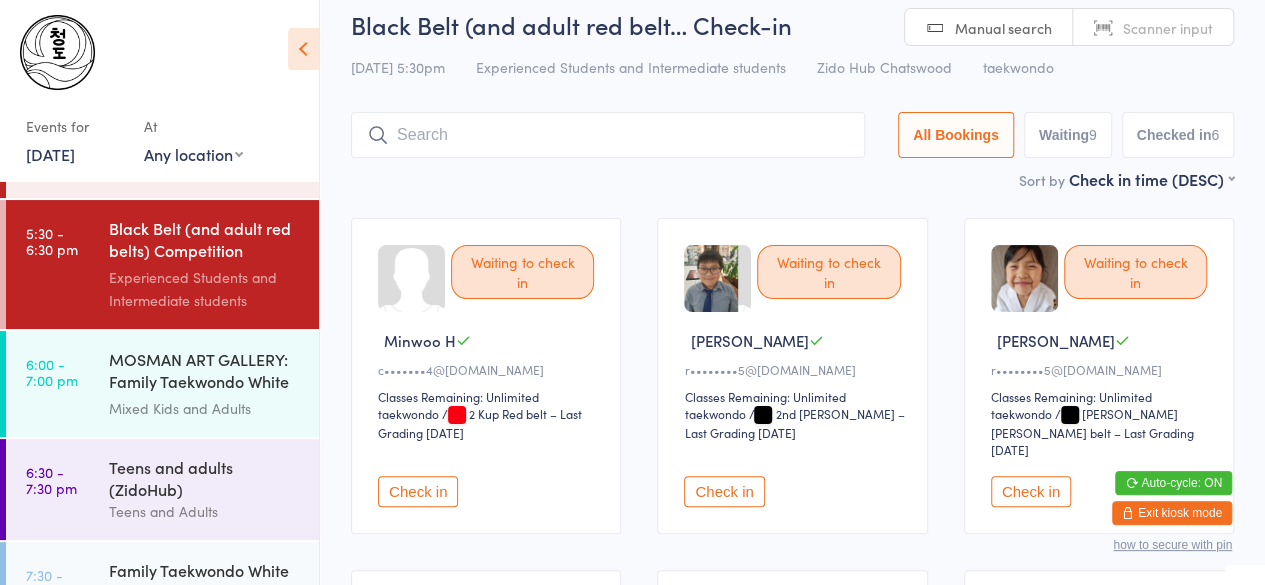 click on "Check in" at bounding box center [418, 491] 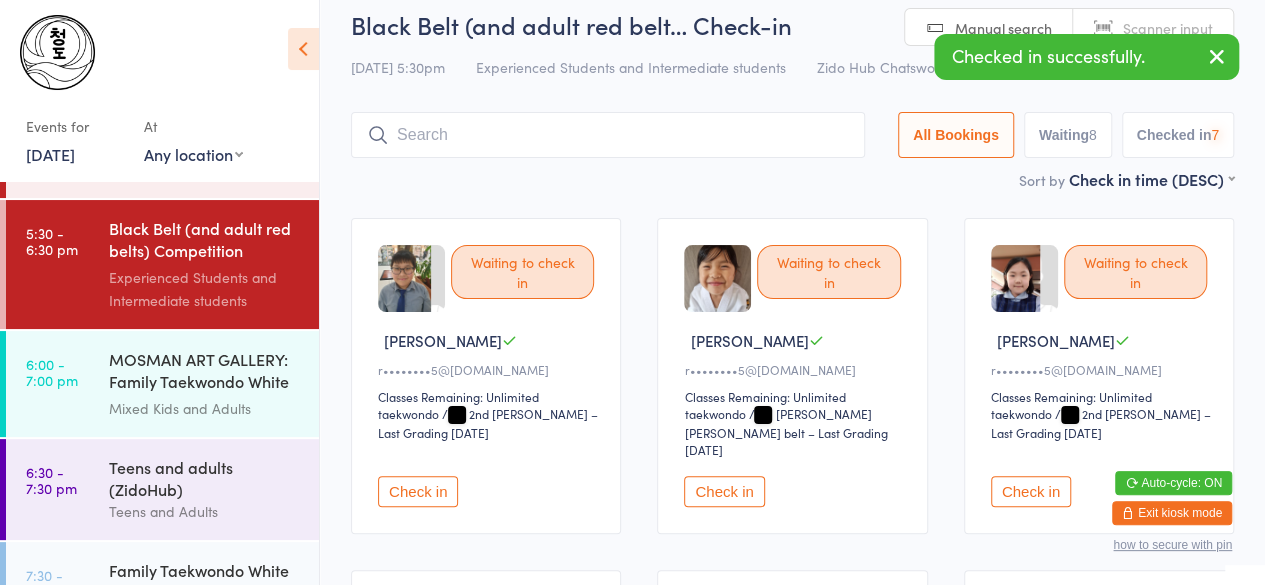 click on "Check in" at bounding box center [418, 491] 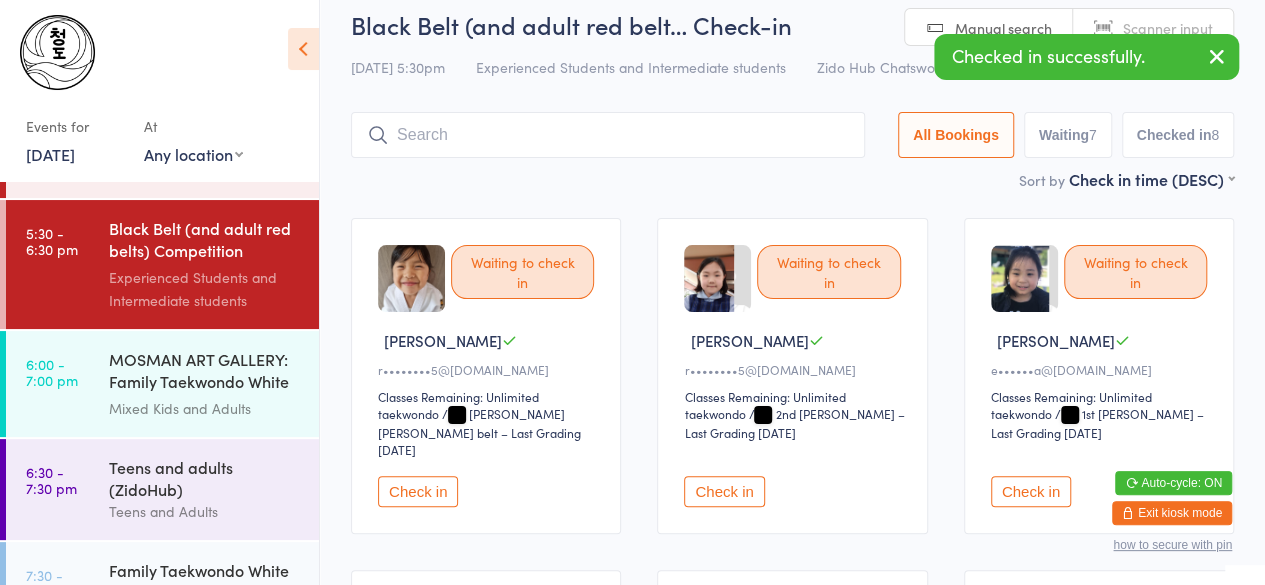 click on "Check in" at bounding box center [418, 491] 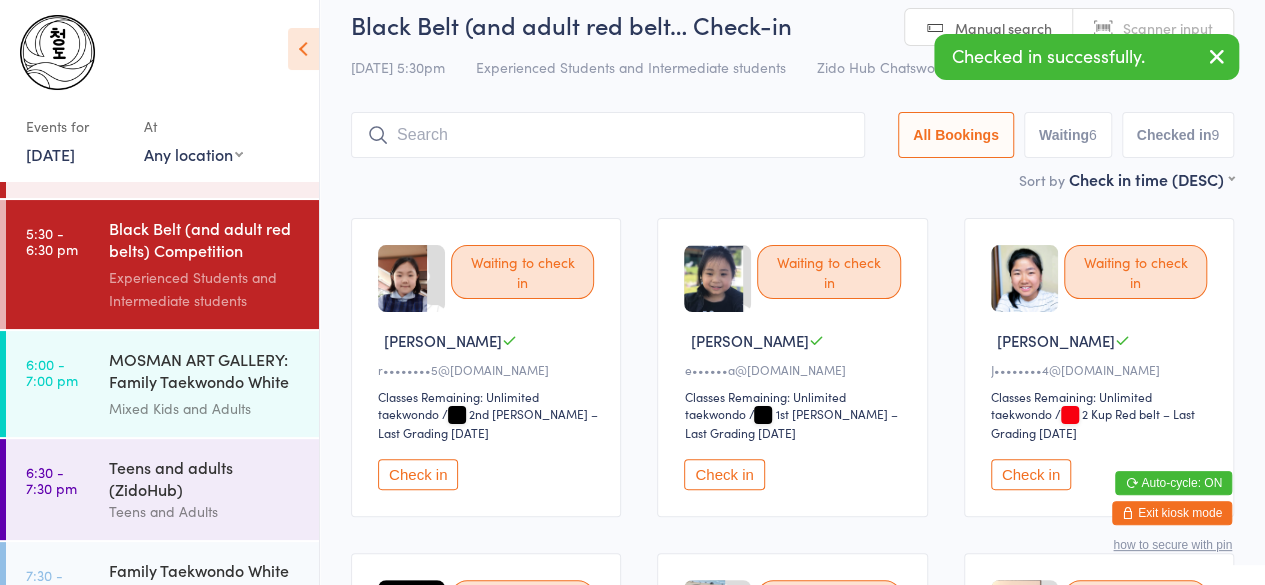 click on "Check in" at bounding box center (418, 474) 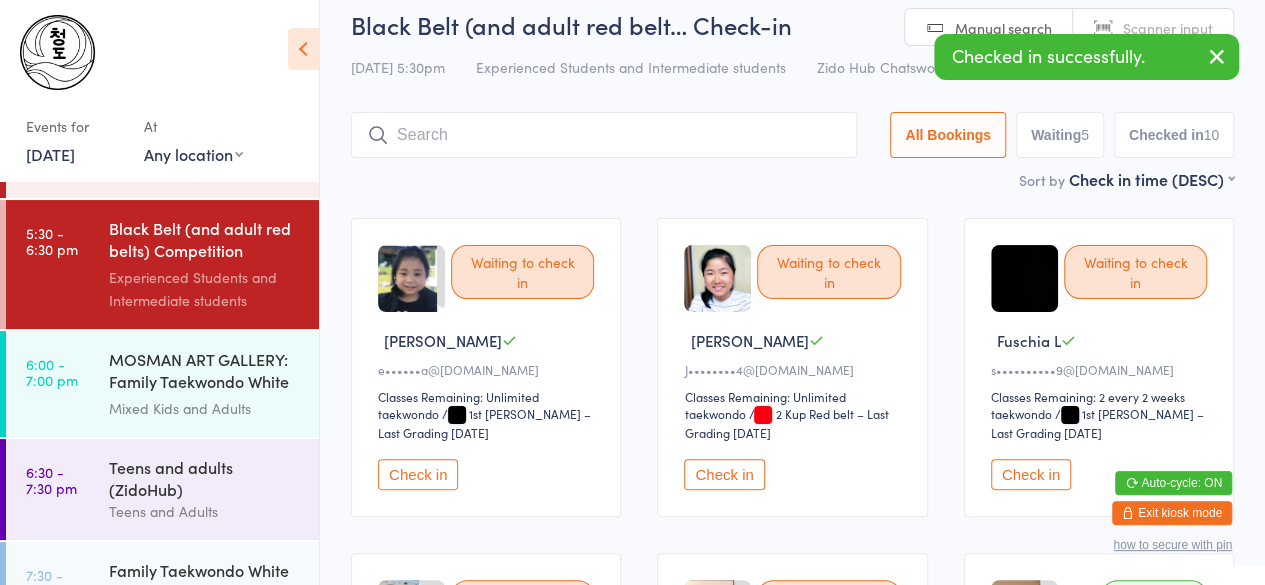 click on "Check in" at bounding box center [418, 474] 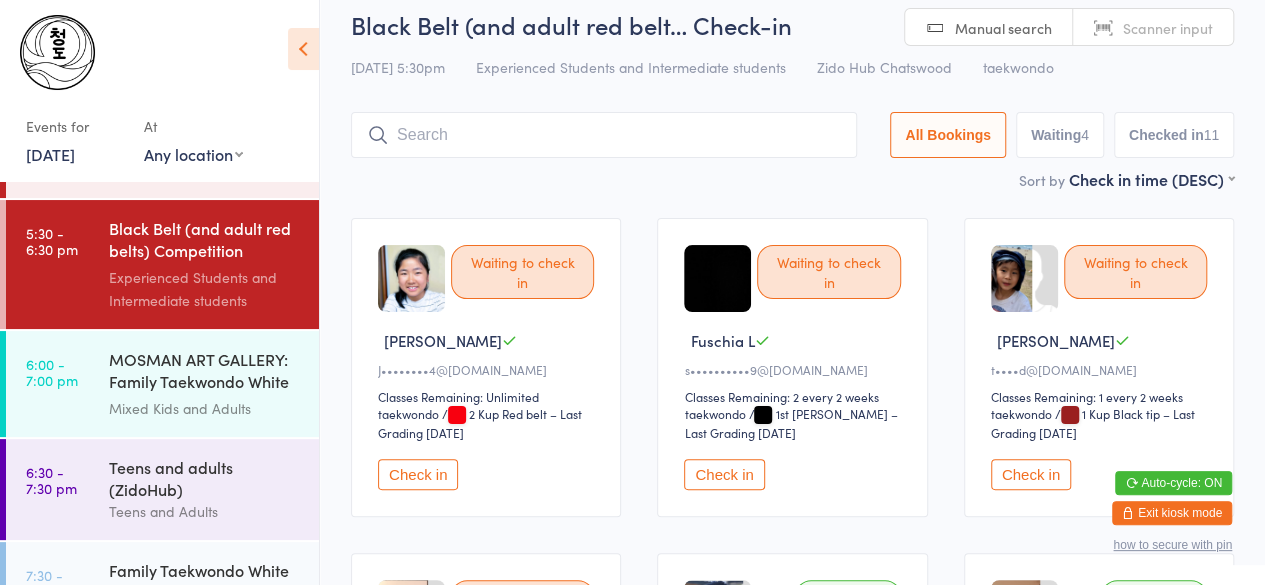 click on "Check in" at bounding box center [724, 474] 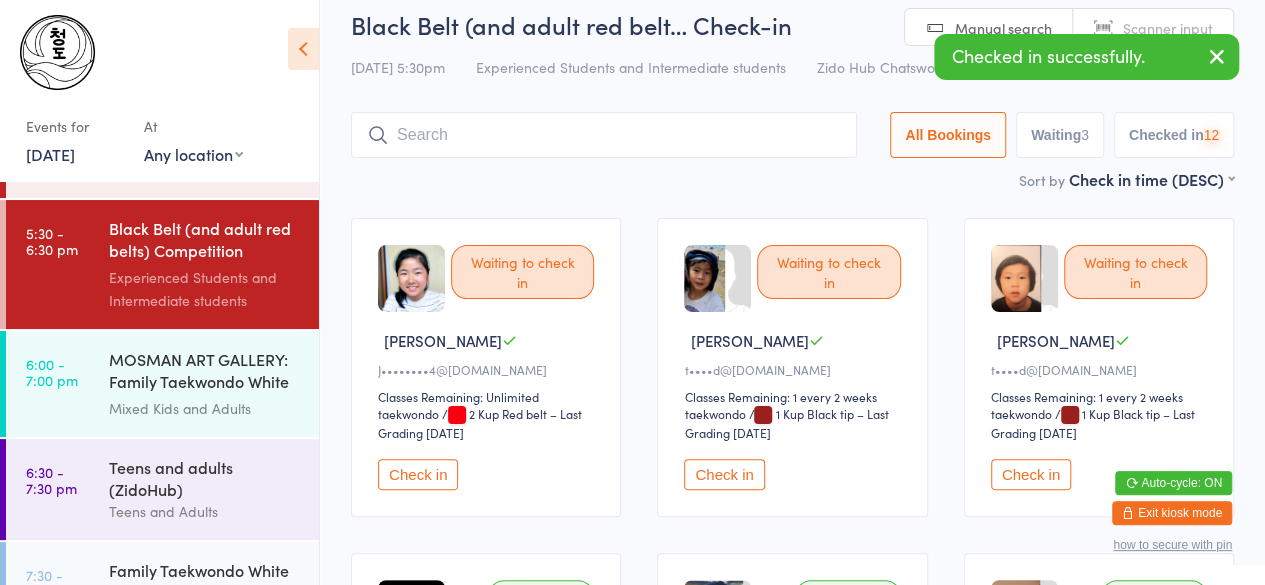 click on "Check in" at bounding box center [724, 474] 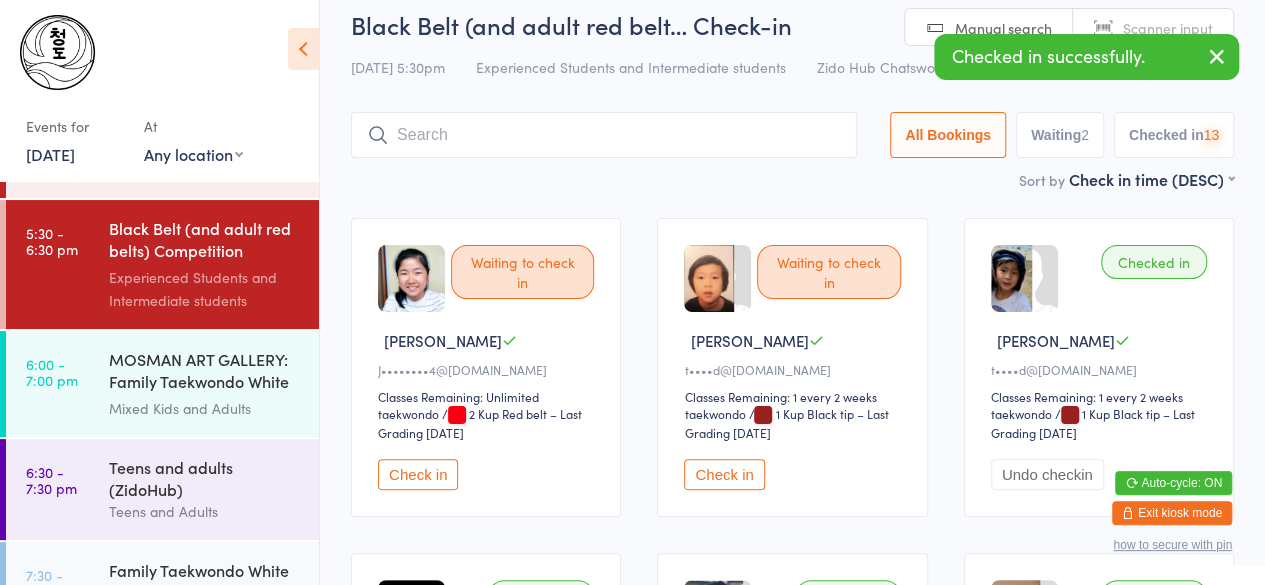 click on "Check in" at bounding box center (724, 474) 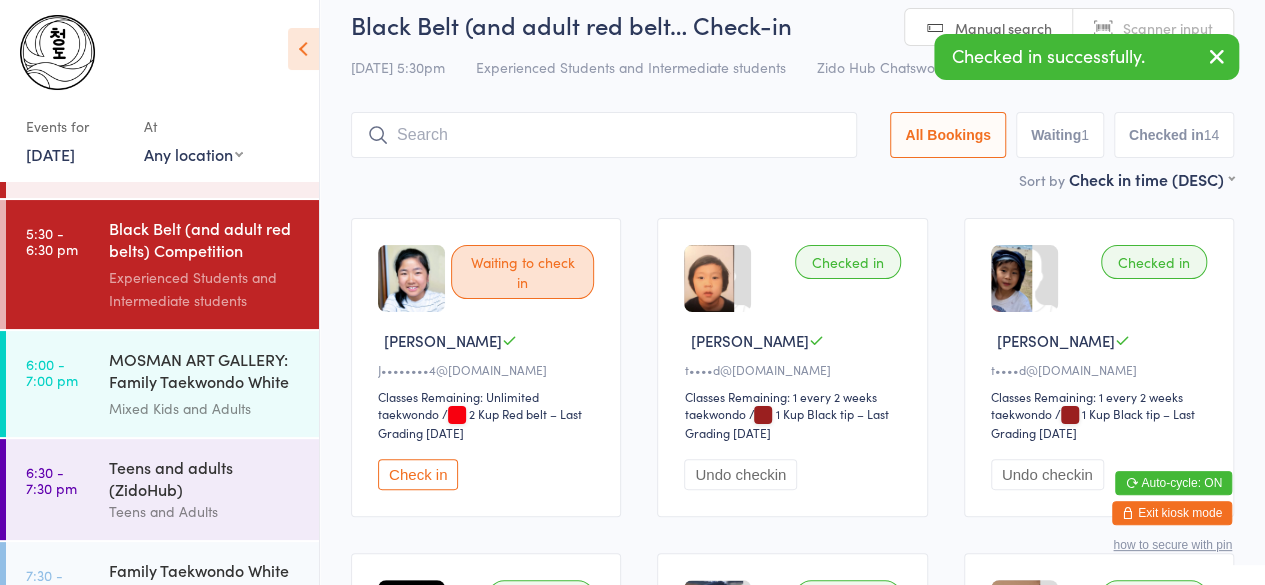 click at bounding box center (604, 135) 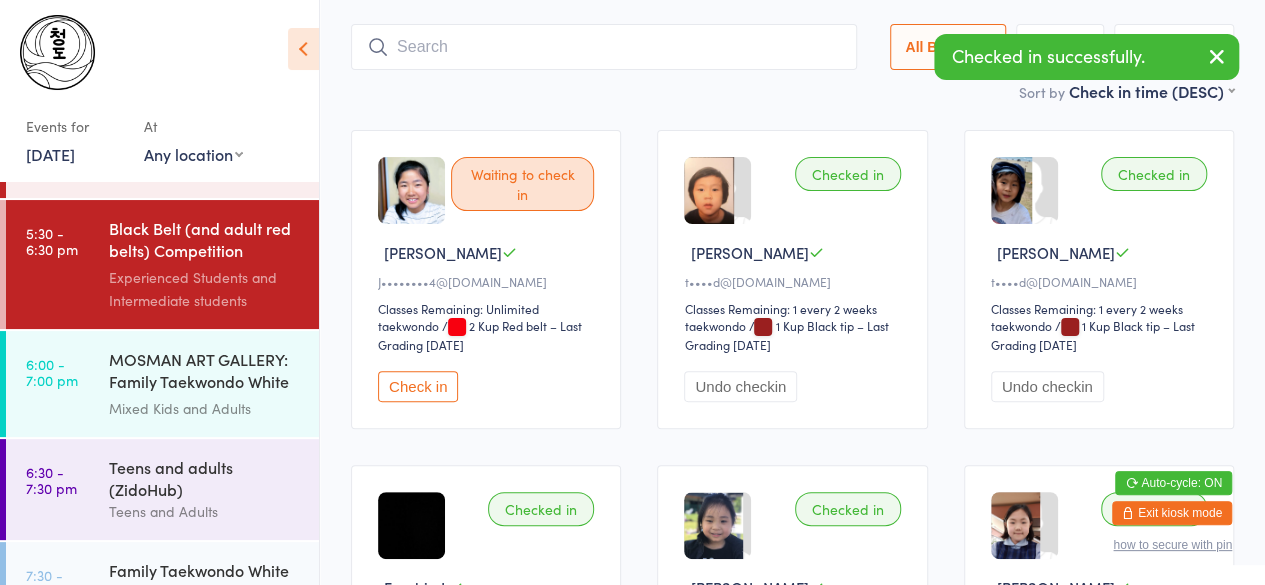 scroll, scrollTop: 133, scrollLeft: 0, axis: vertical 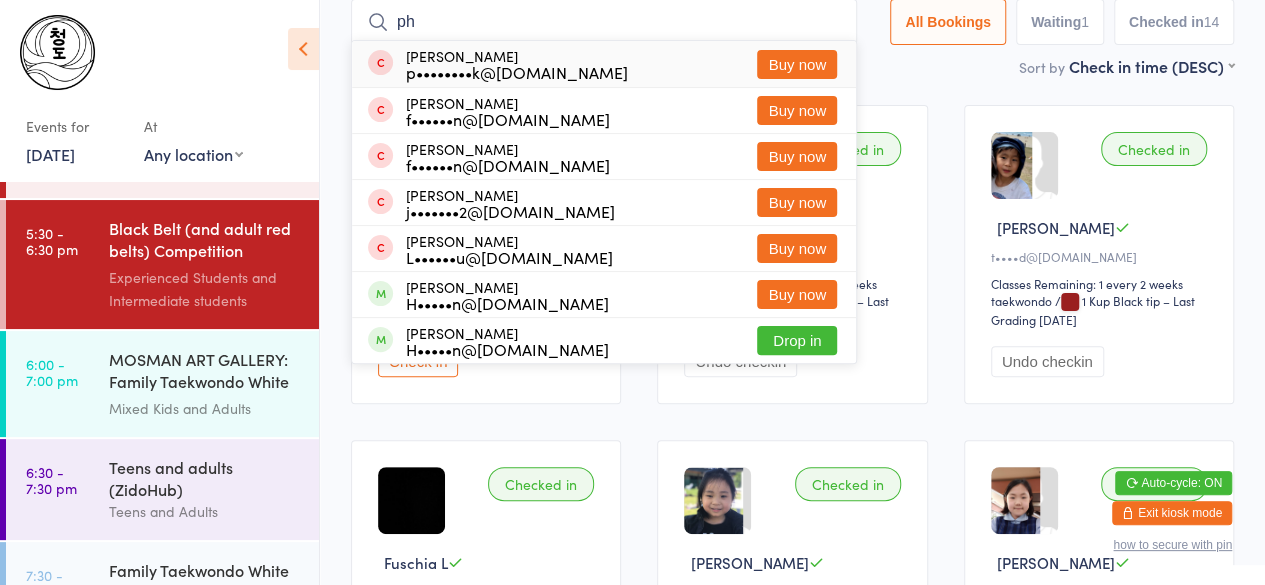 type on "p" 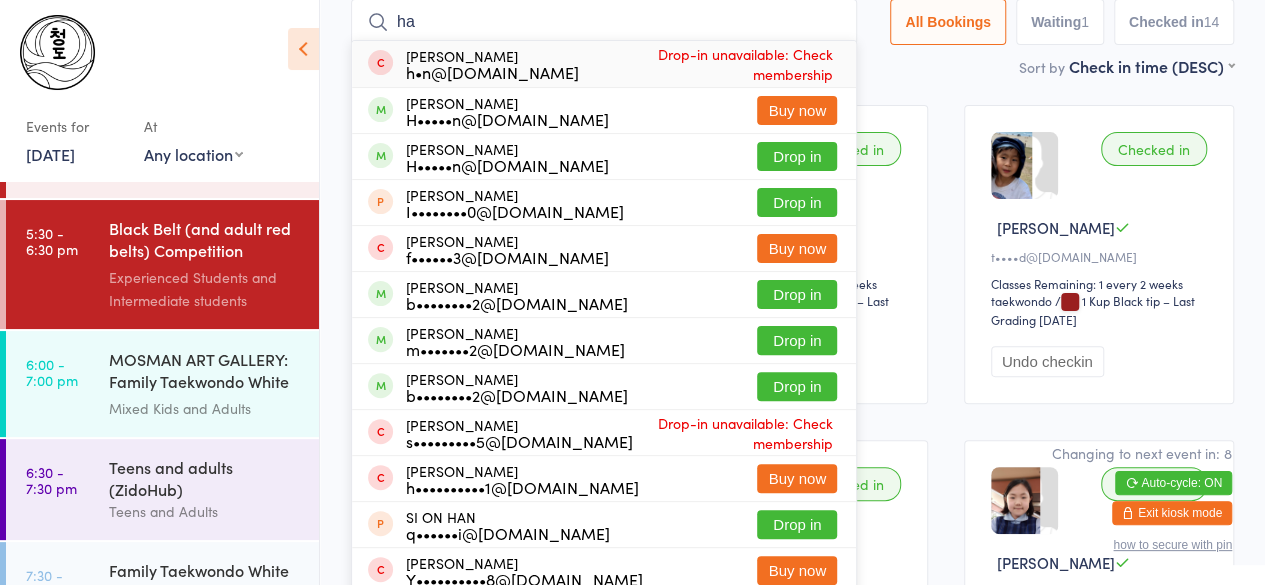type on "h" 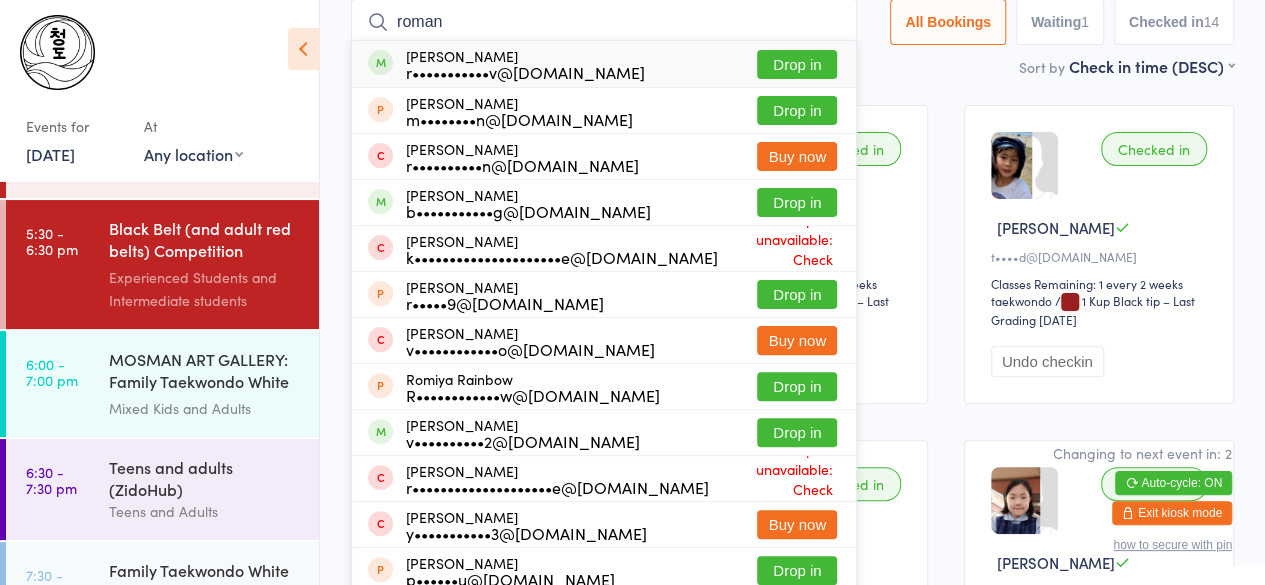 type on "roman" 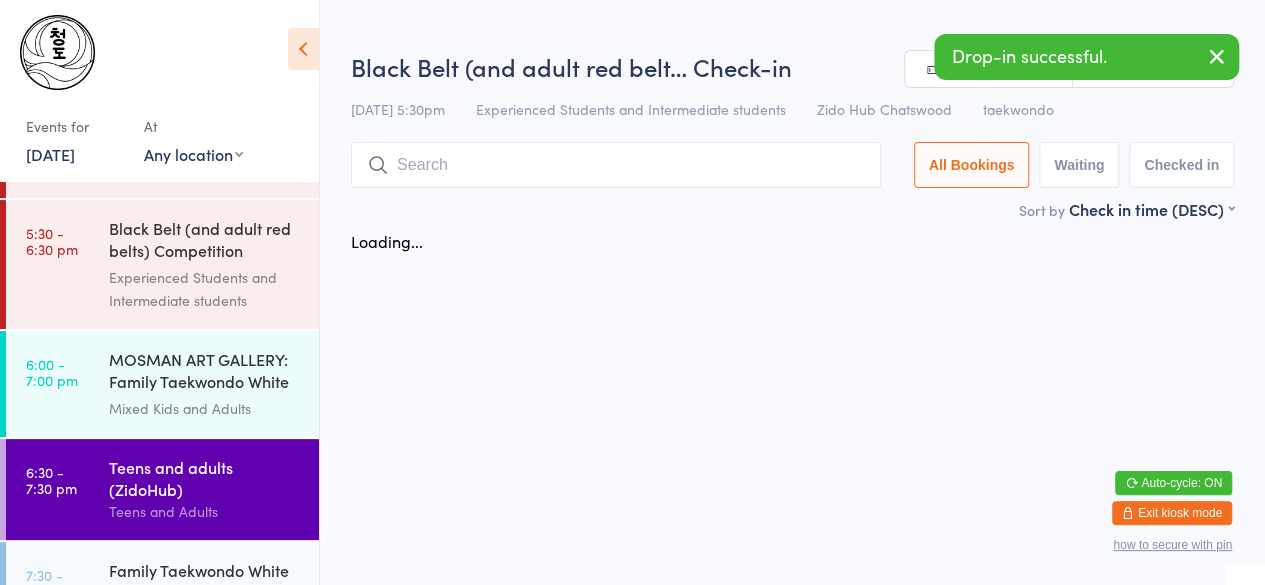 scroll, scrollTop: 0, scrollLeft: 0, axis: both 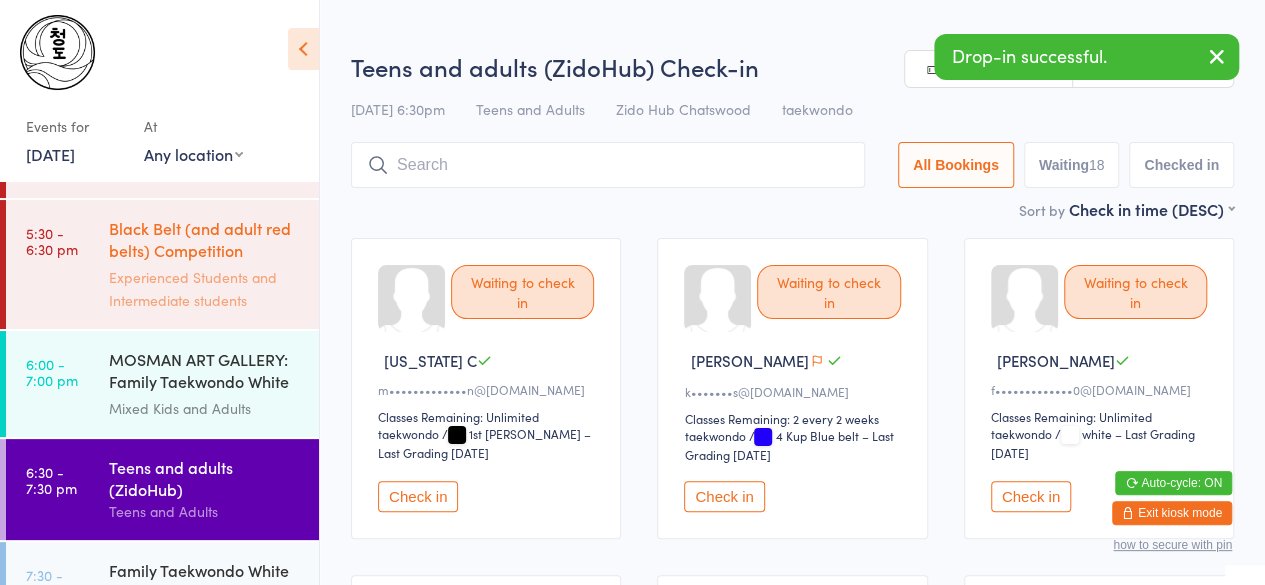 click on "Experienced Students and Intermediate students" at bounding box center (205, 289) 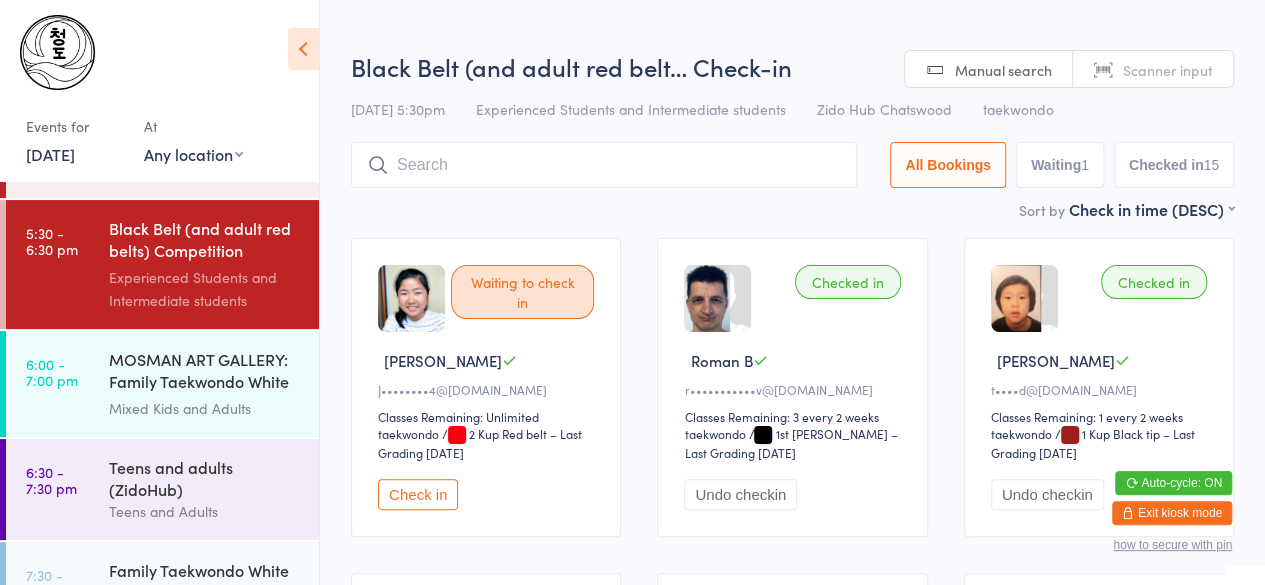click at bounding box center (604, 165) 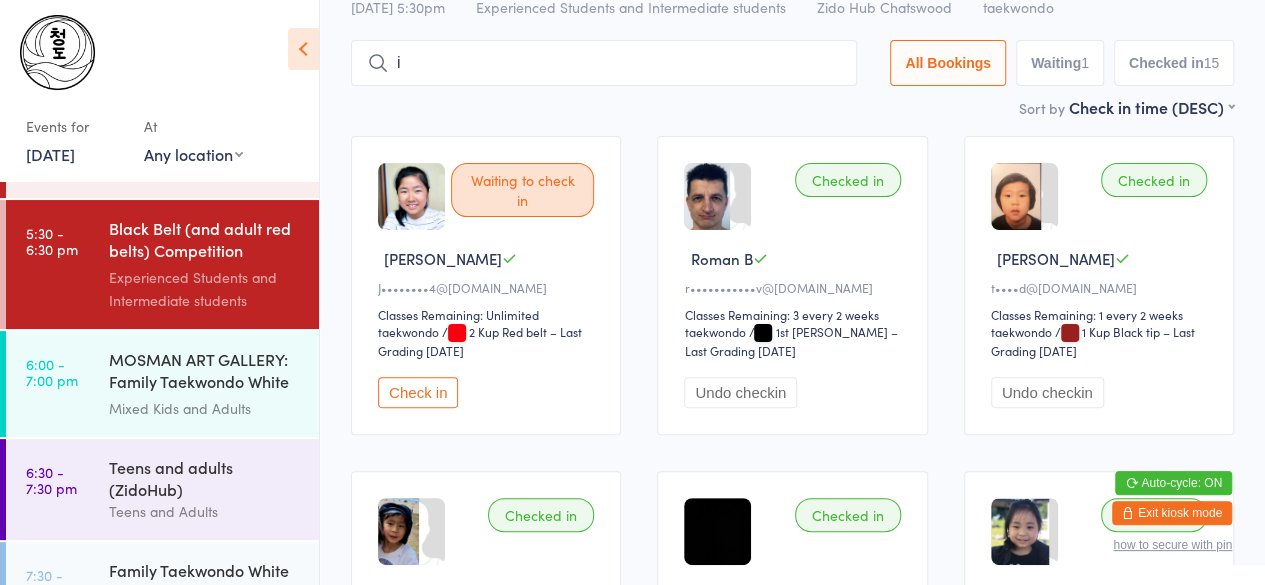 scroll, scrollTop: 138, scrollLeft: 0, axis: vertical 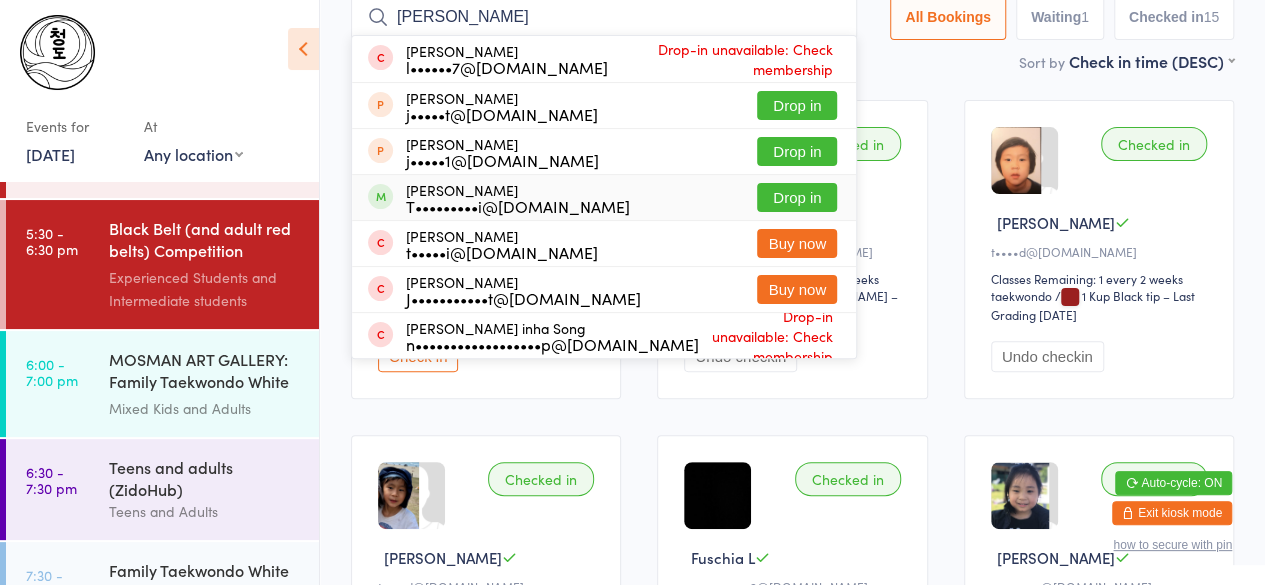 type on "[PERSON_NAME]" 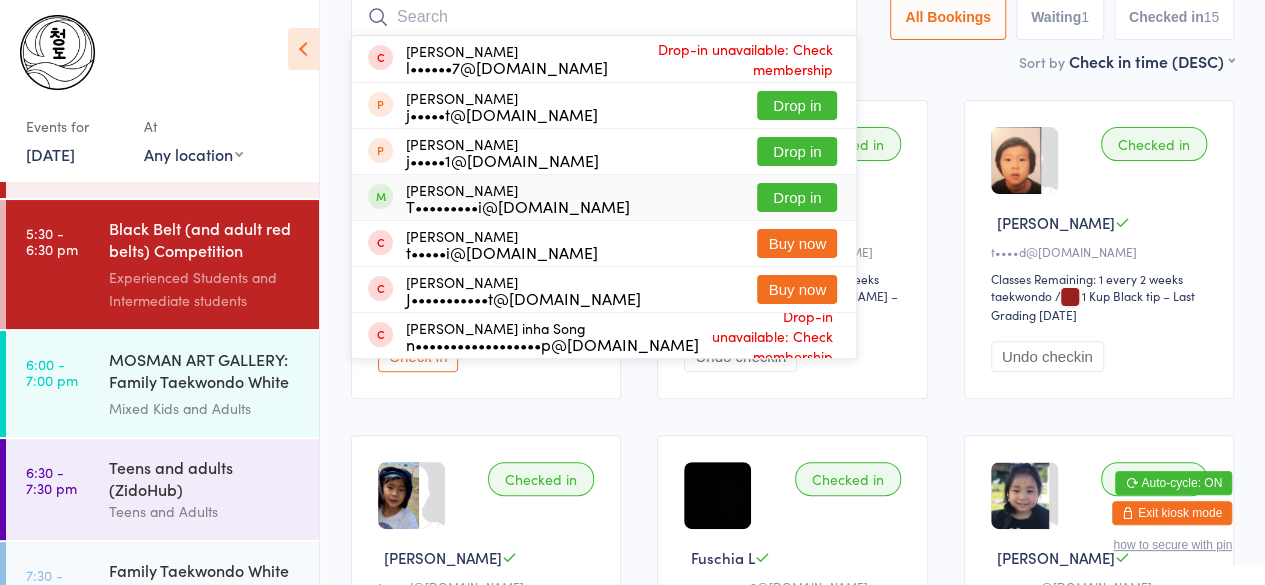 scroll, scrollTop: 133, scrollLeft: 0, axis: vertical 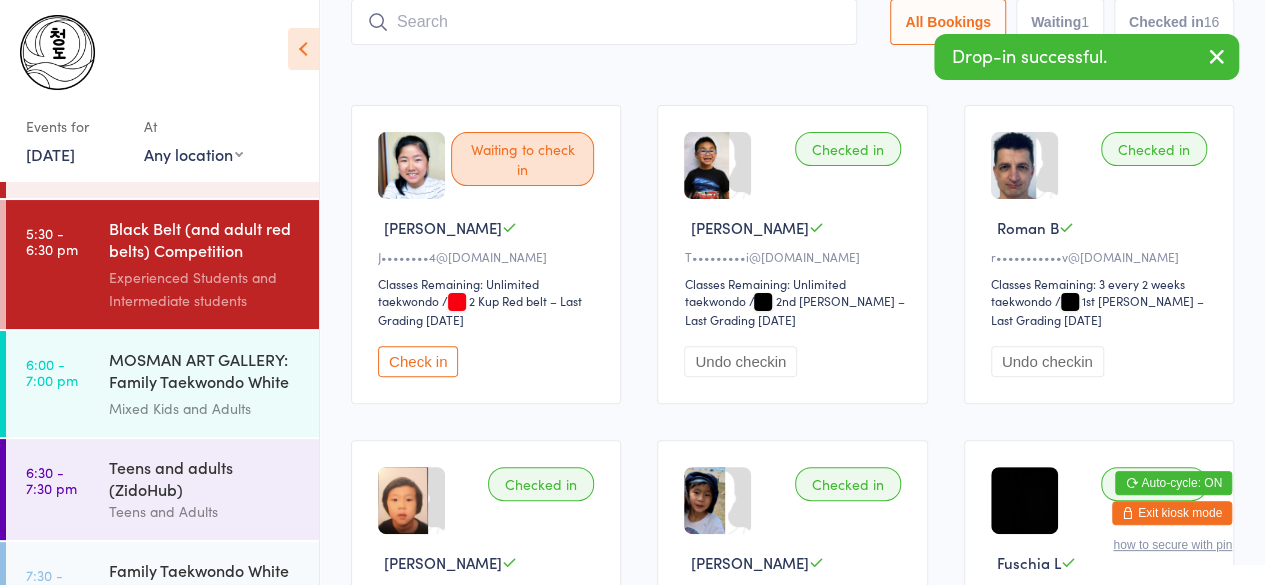 click at bounding box center [604, 22] 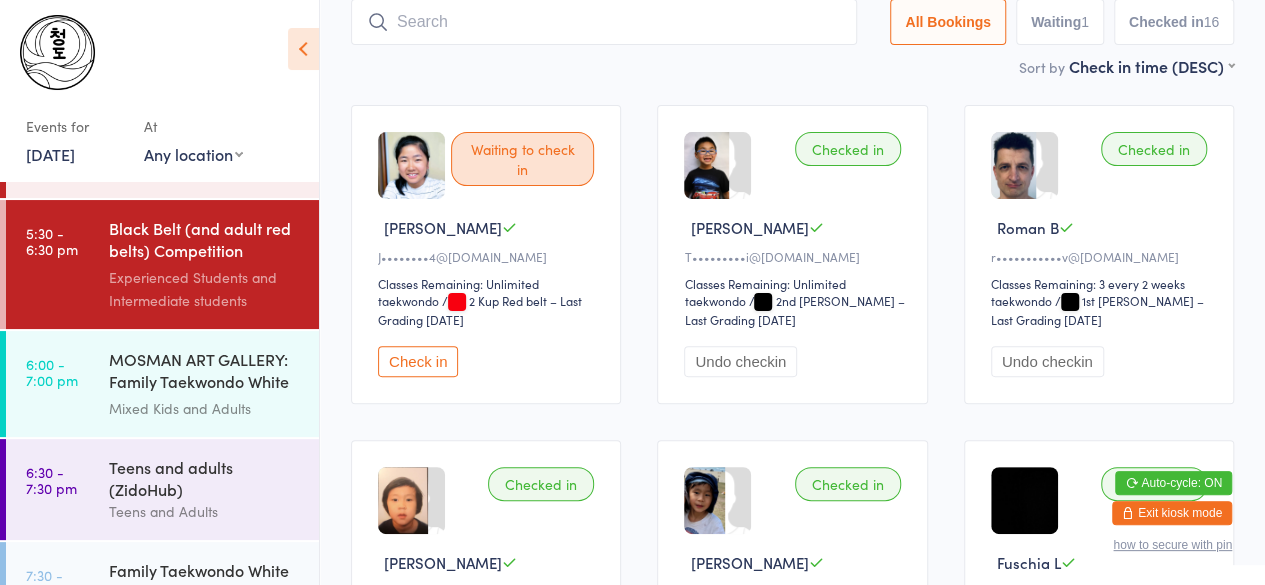 type on "u" 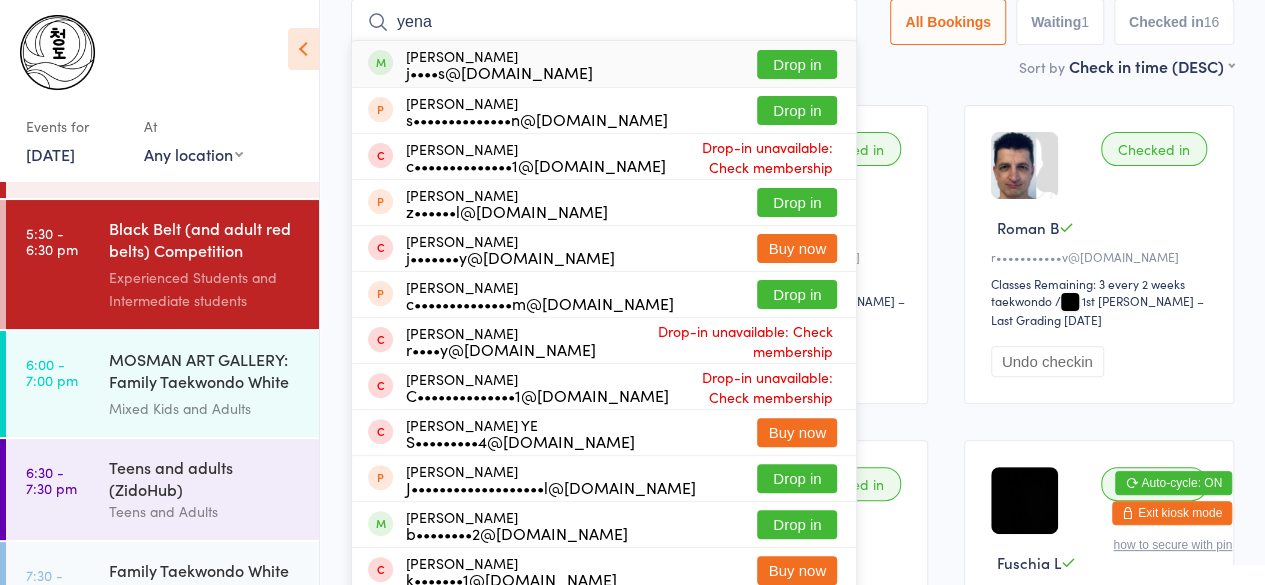 type on "yena" 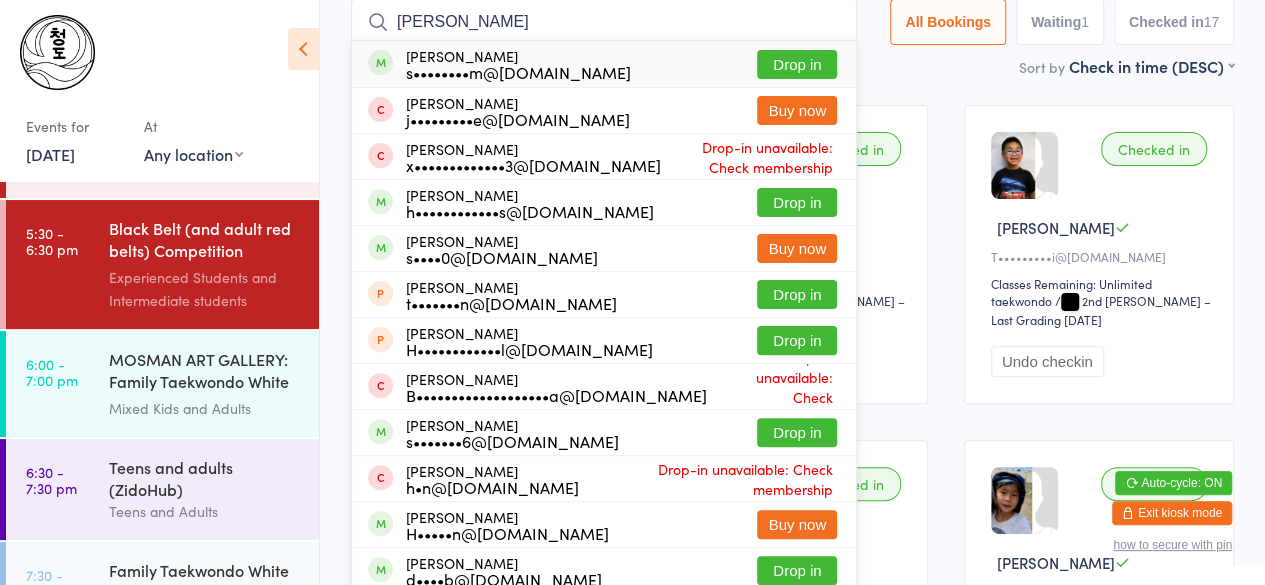 type on "[PERSON_NAME]" 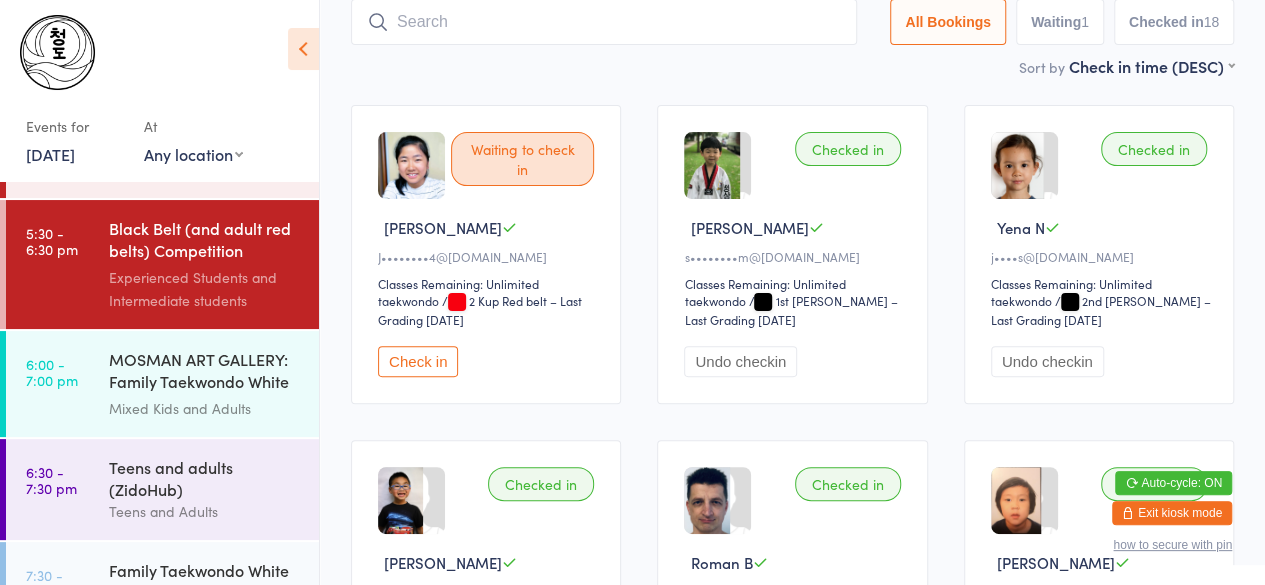 scroll, scrollTop: 0, scrollLeft: 0, axis: both 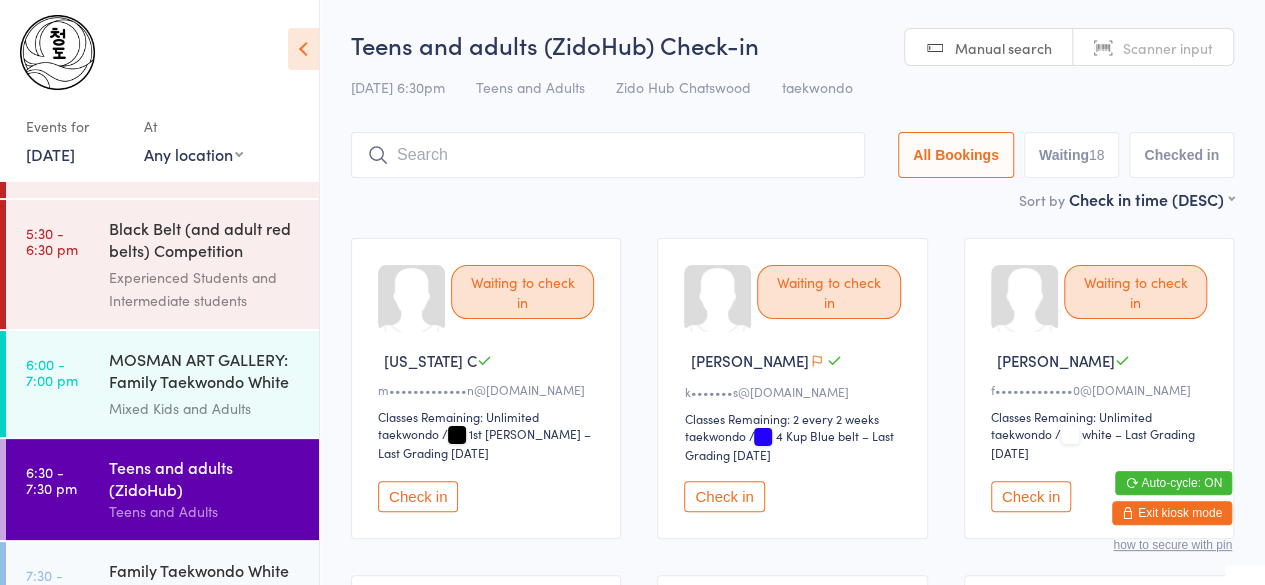 click on "Check in" at bounding box center (418, 496) 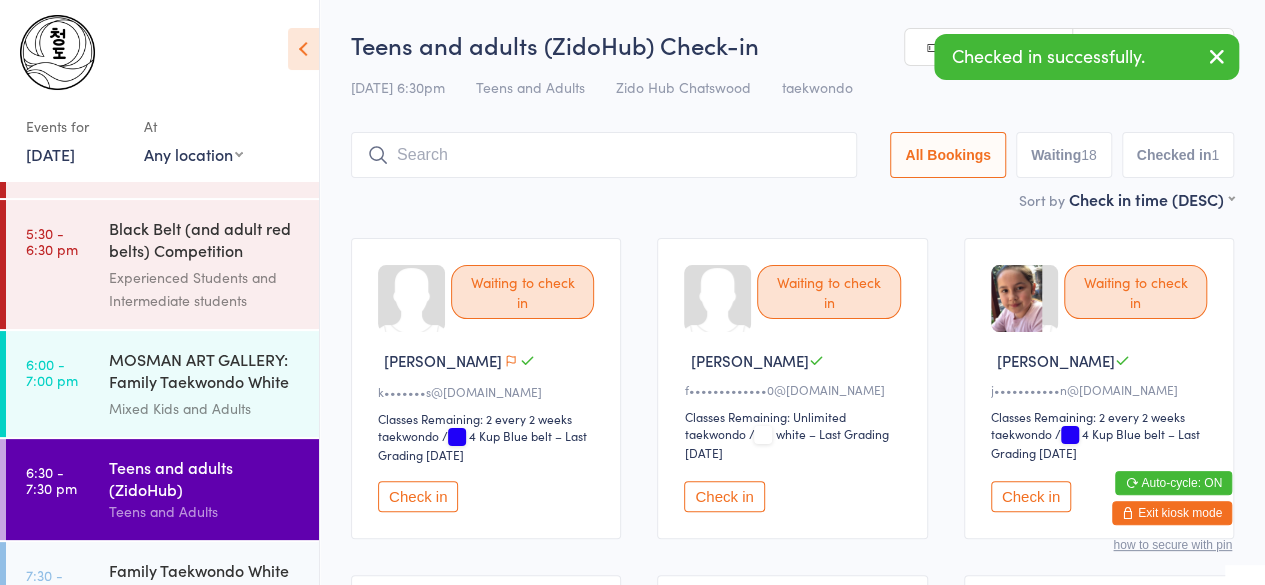 click on "Check in" at bounding box center (418, 496) 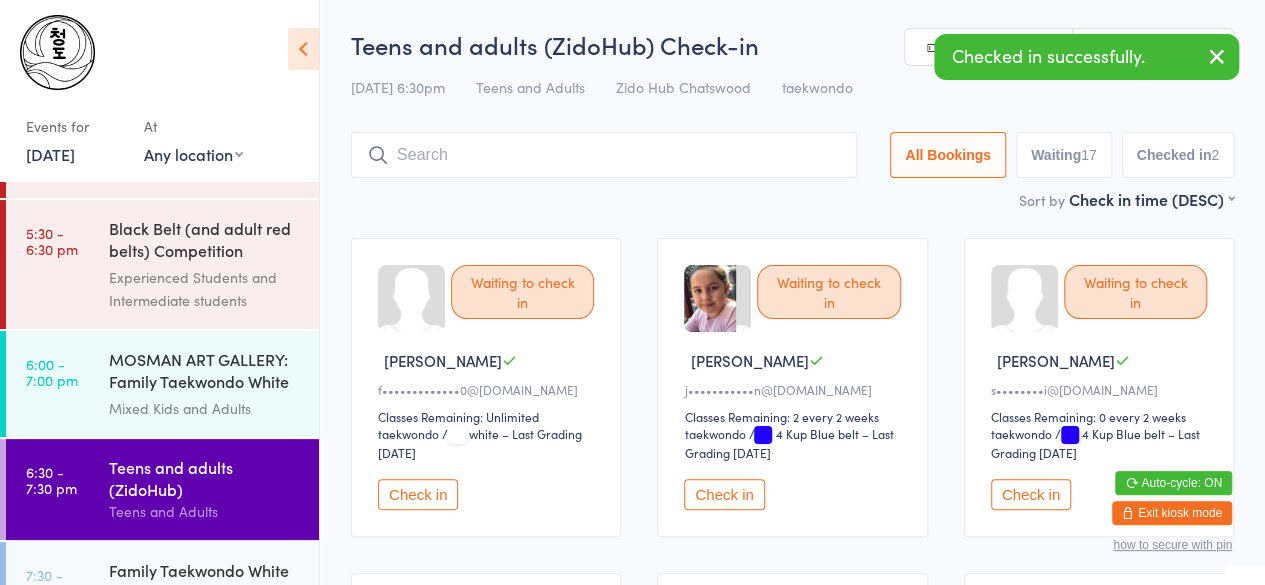 click on "Check in" at bounding box center [418, 494] 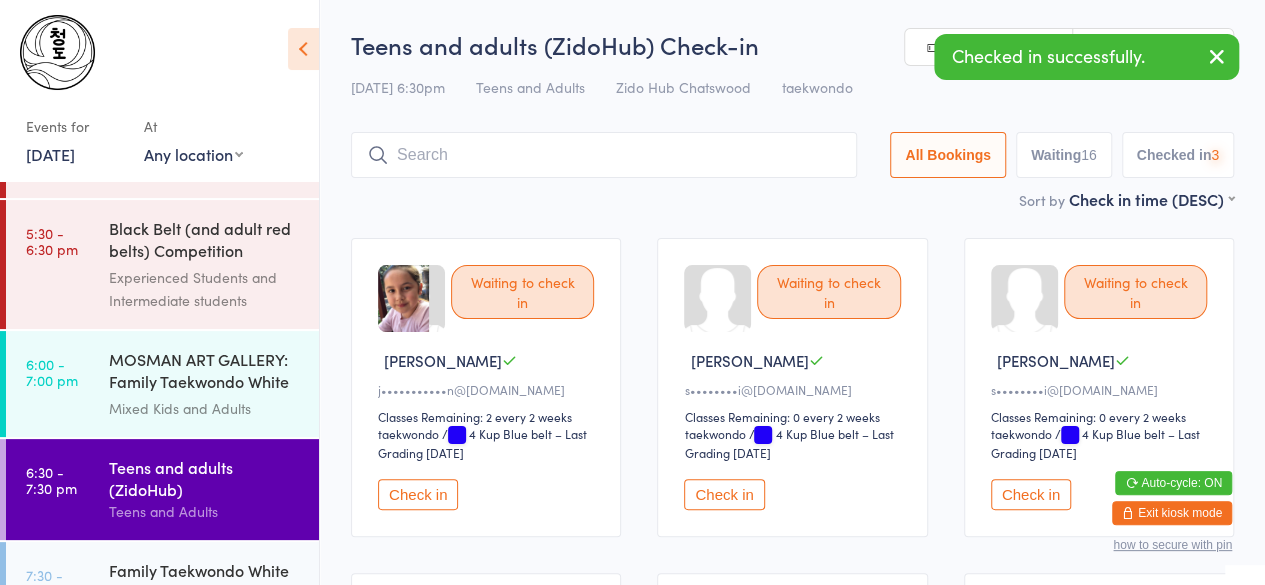 click on "Check in" at bounding box center (418, 494) 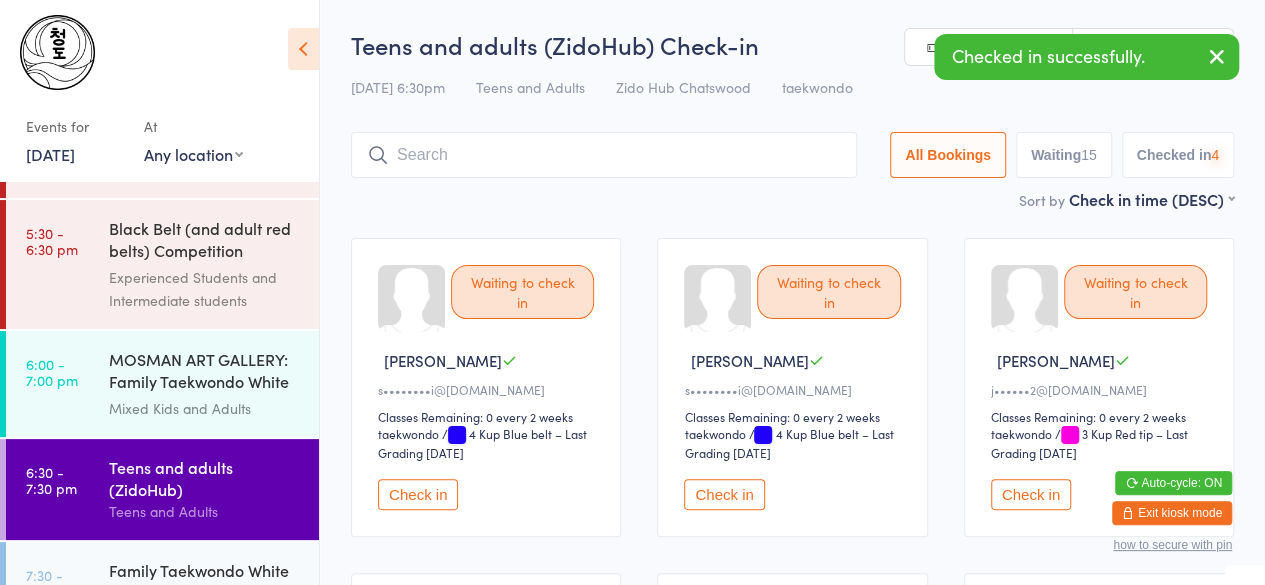 click on "Check in" at bounding box center (418, 494) 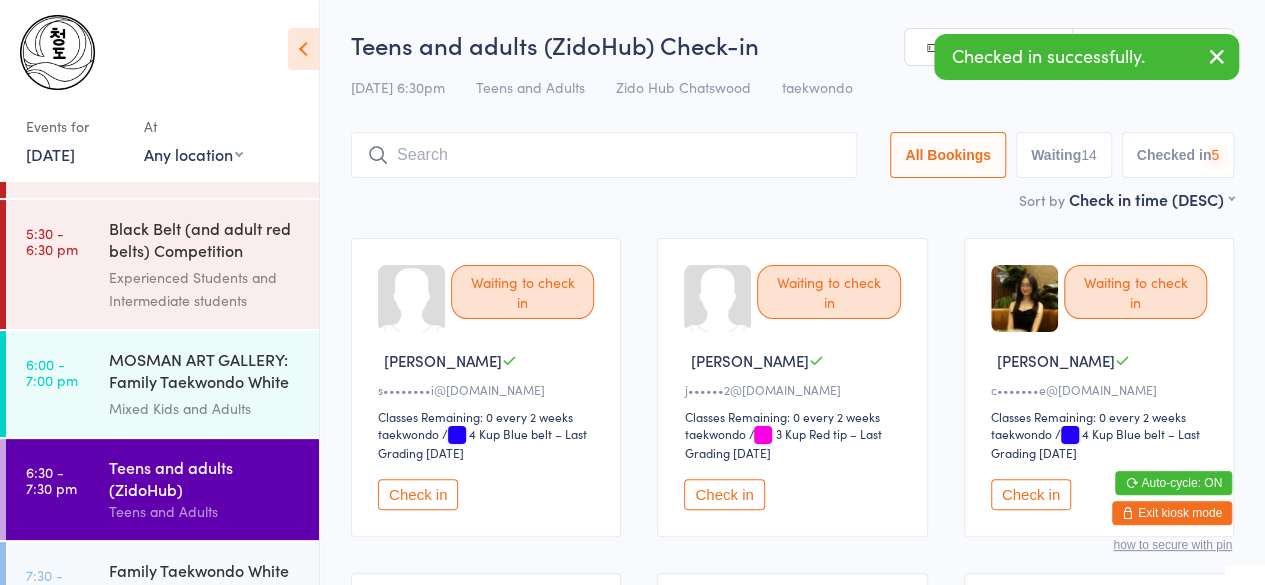 click on "Check in" at bounding box center [418, 494] 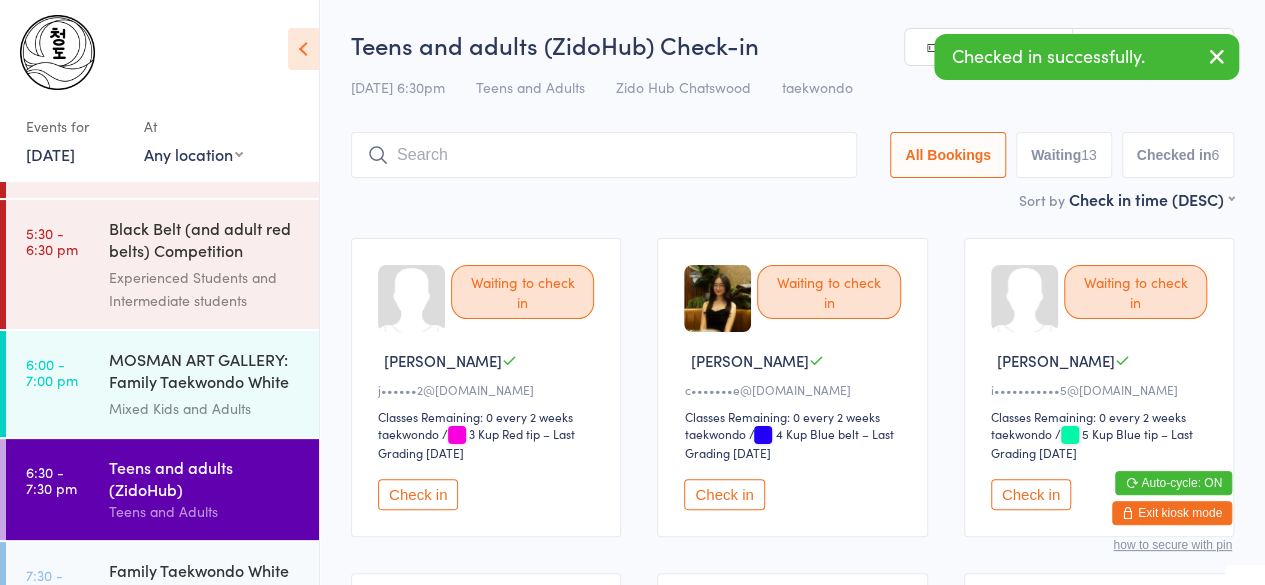 click on "Check in" at bounding box center [418, 494] 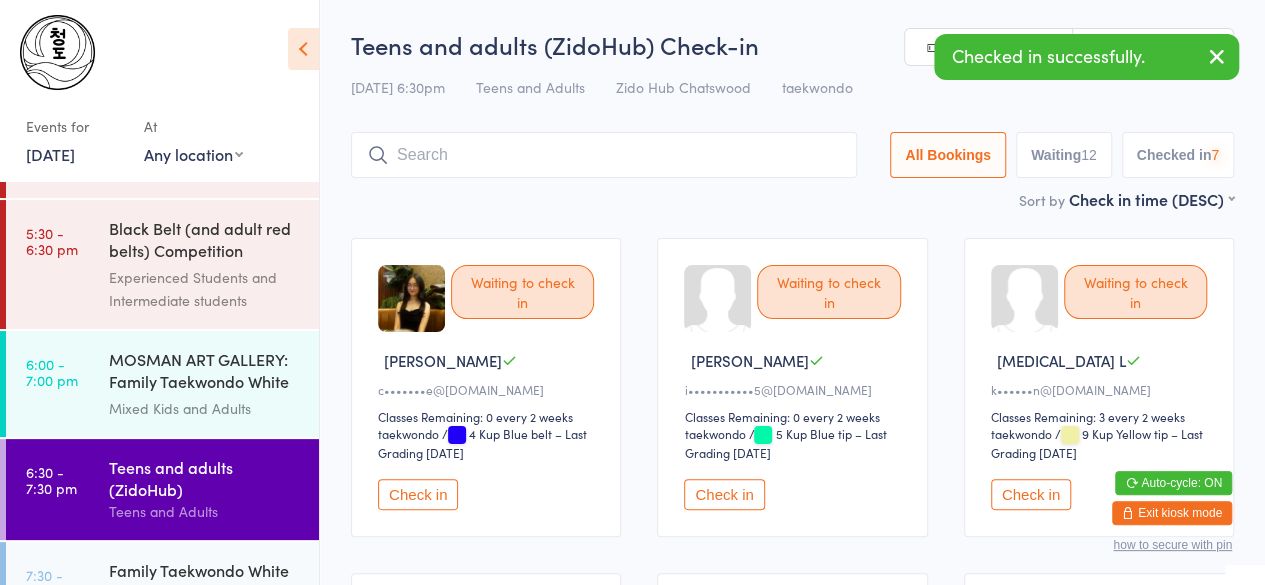 click on "Check in" at bounding box center (418, 494) 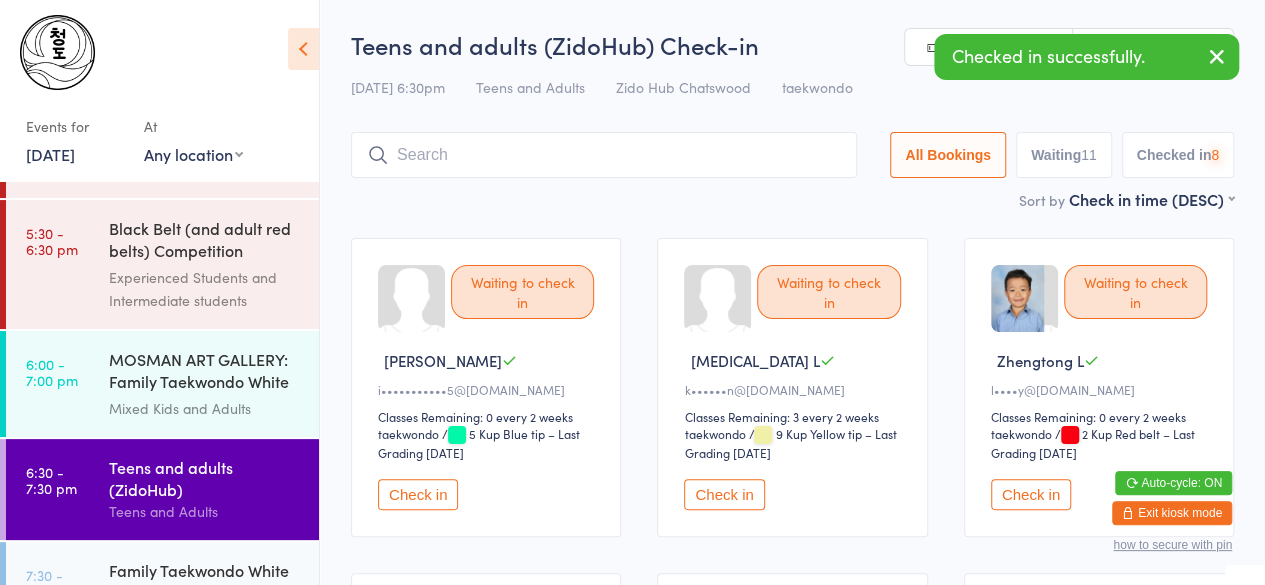 click on "Check in" at bounding box center (418, 494) 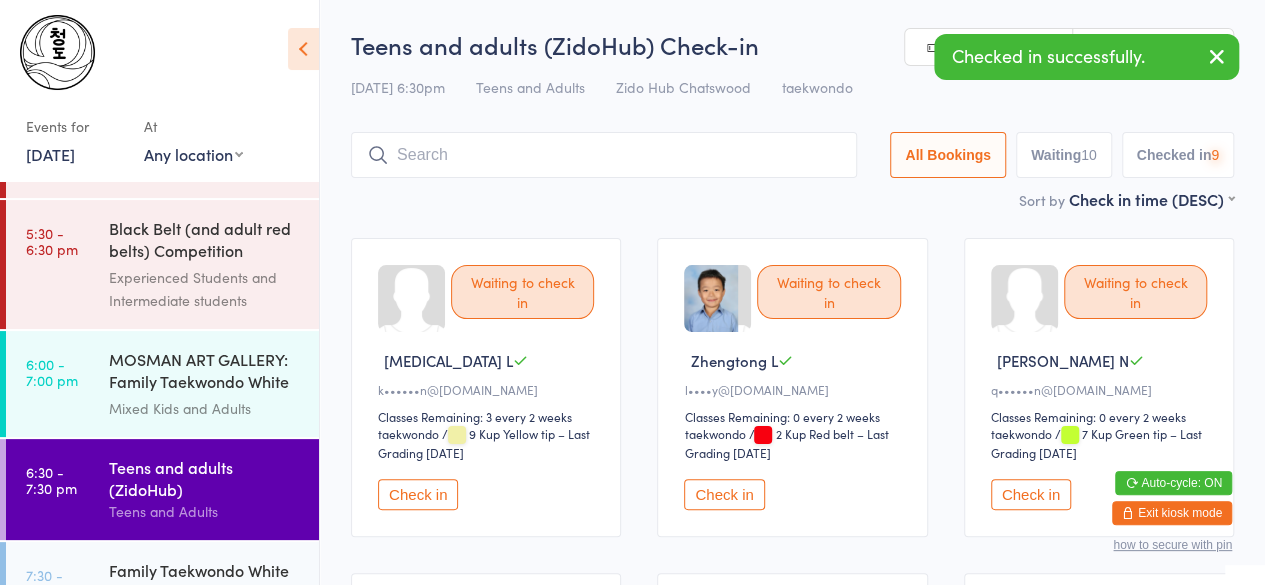 click on "Check in" at bounding box center [418, 494] 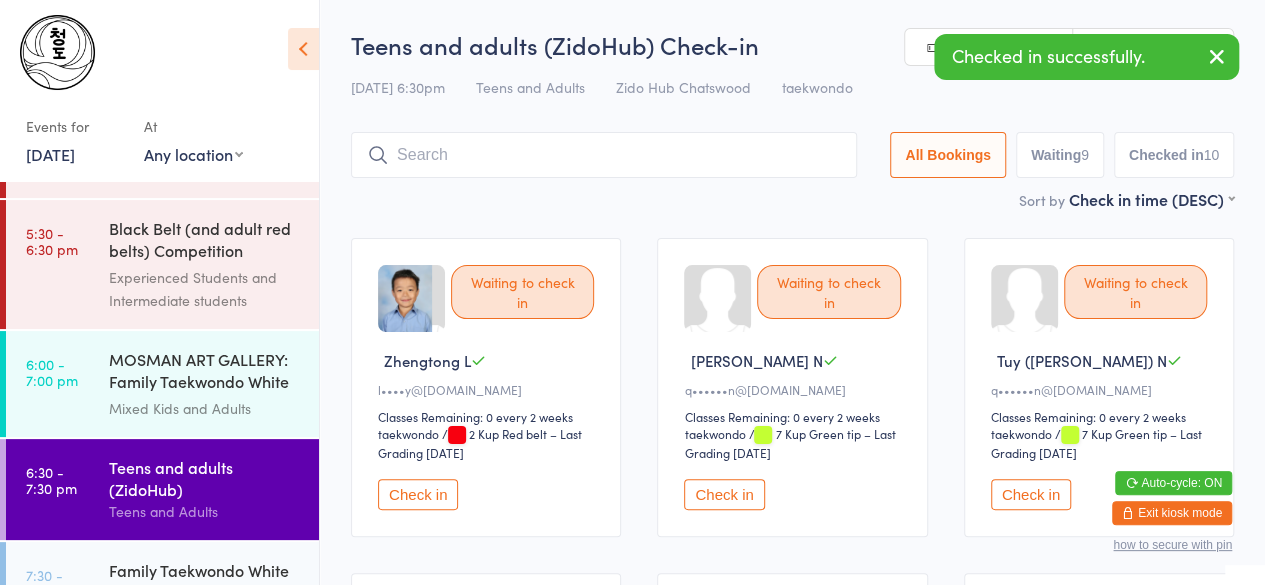 click on "Check in" at bounding box center (724, 494) 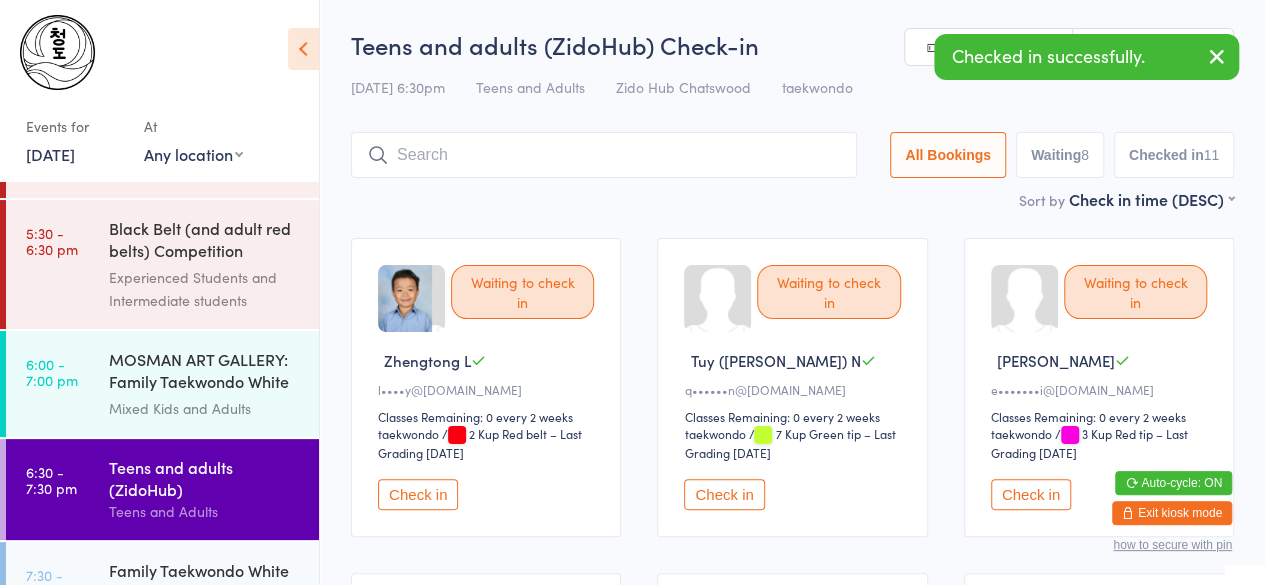 click on "Check in" at bounding box center [724, 494] 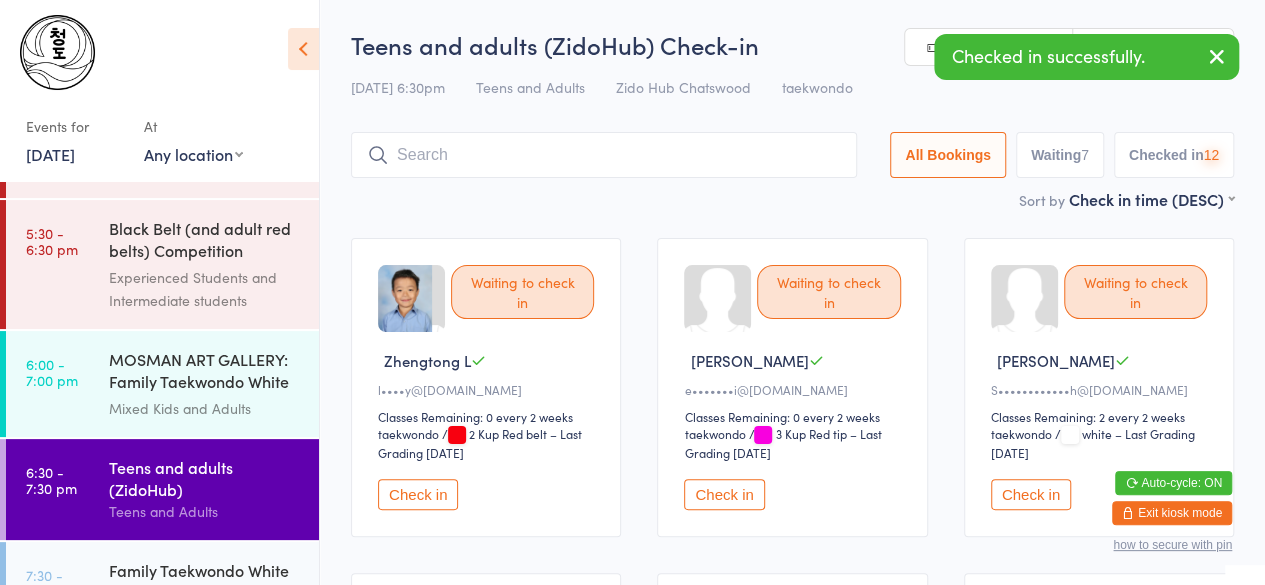 click on "Check in" at bounding box center (724, 494) 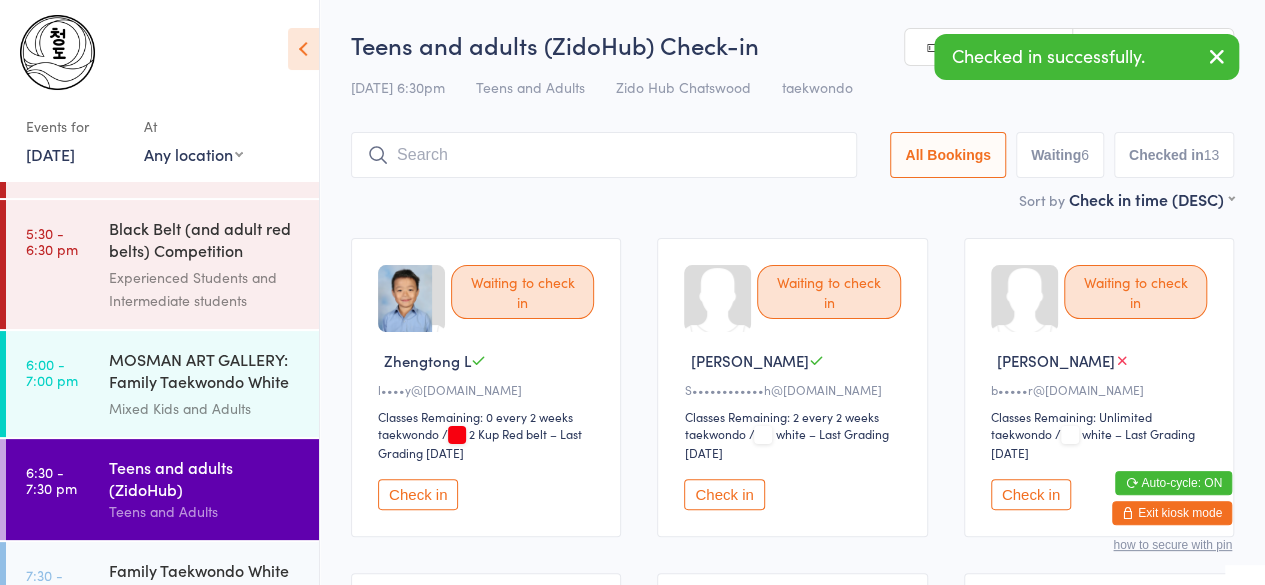 click on "Check in" at bounding box center (1031, 494) 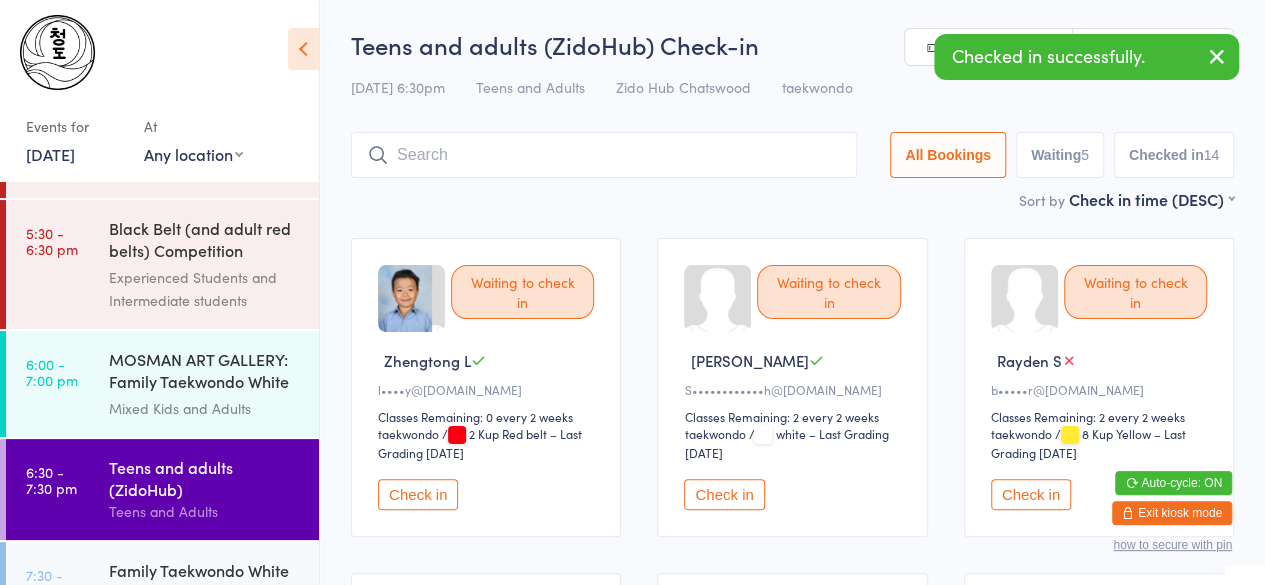 drag, startPoint x: 1016, startPoint y: 490, endPoint x: 1026, endPoint y: 497, distance: 12.206555 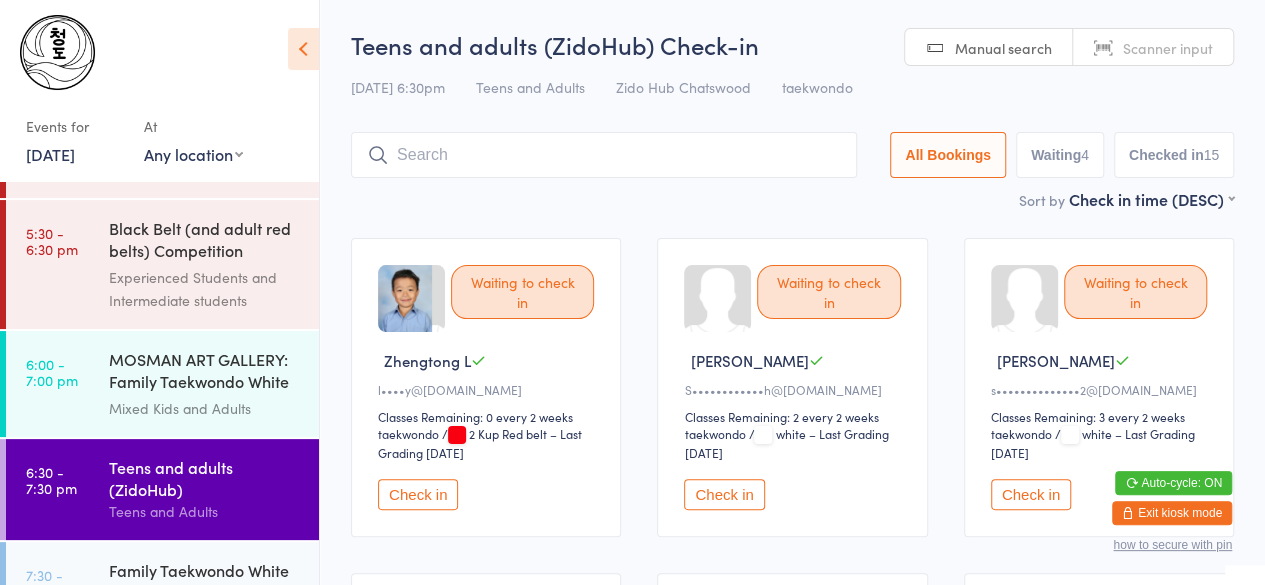 click on "Check in" at bounding box center (1031, 494) 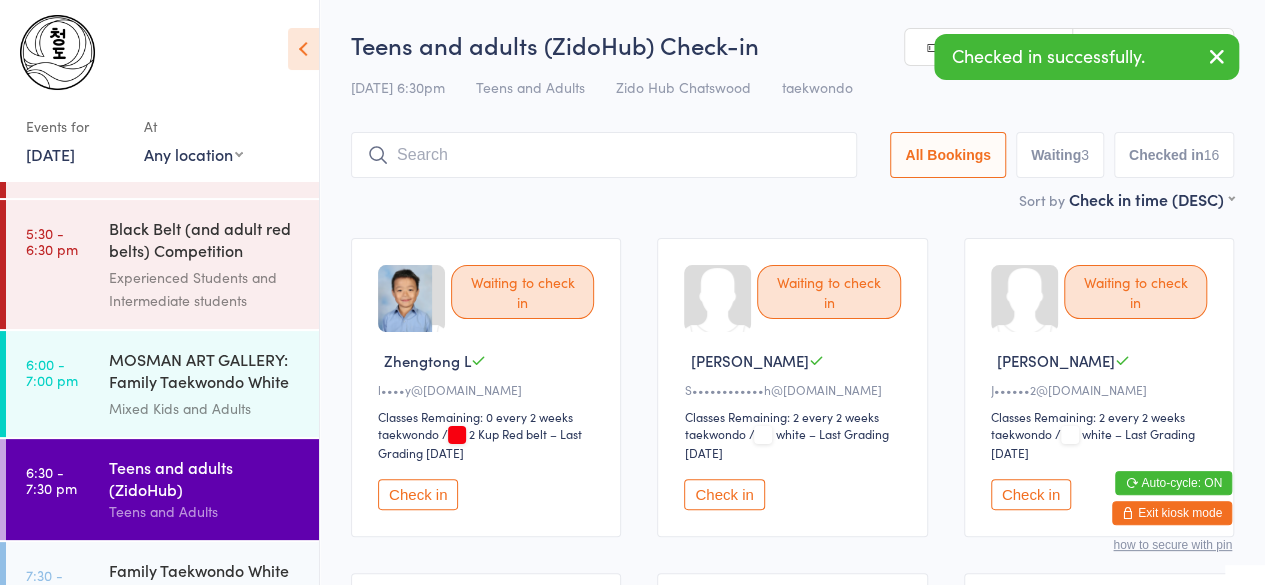 click on "Check in" at bounding box center [1031, 494] 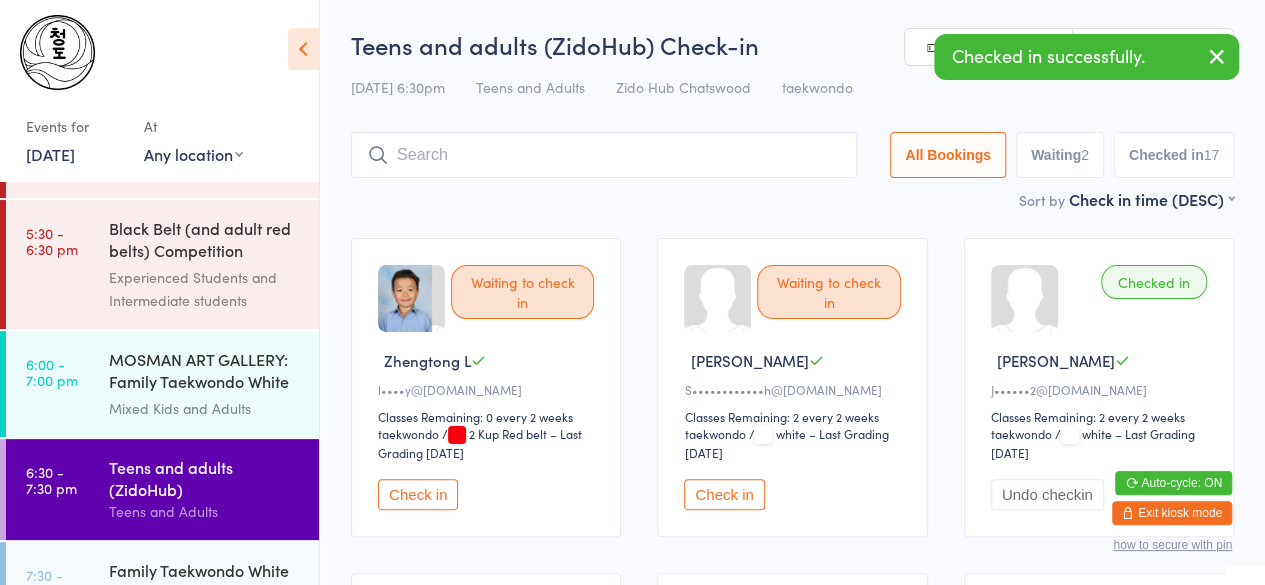 click on "Undo checkin" at bounding box center [1047, 494] 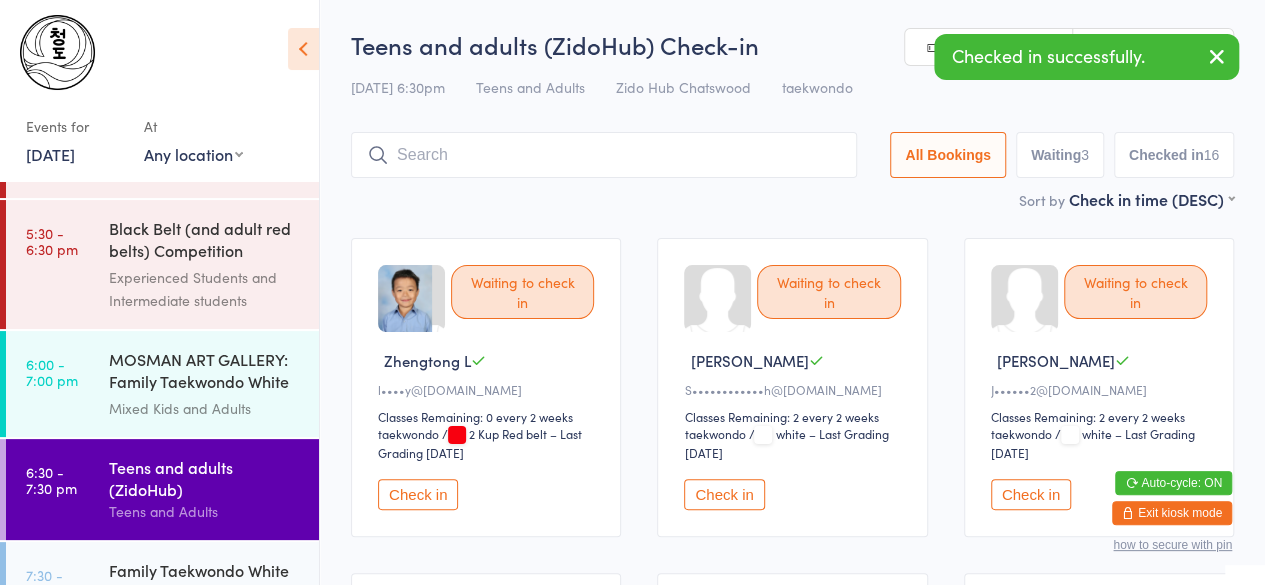 click on "Check in" at bounding box center [1031, 494] 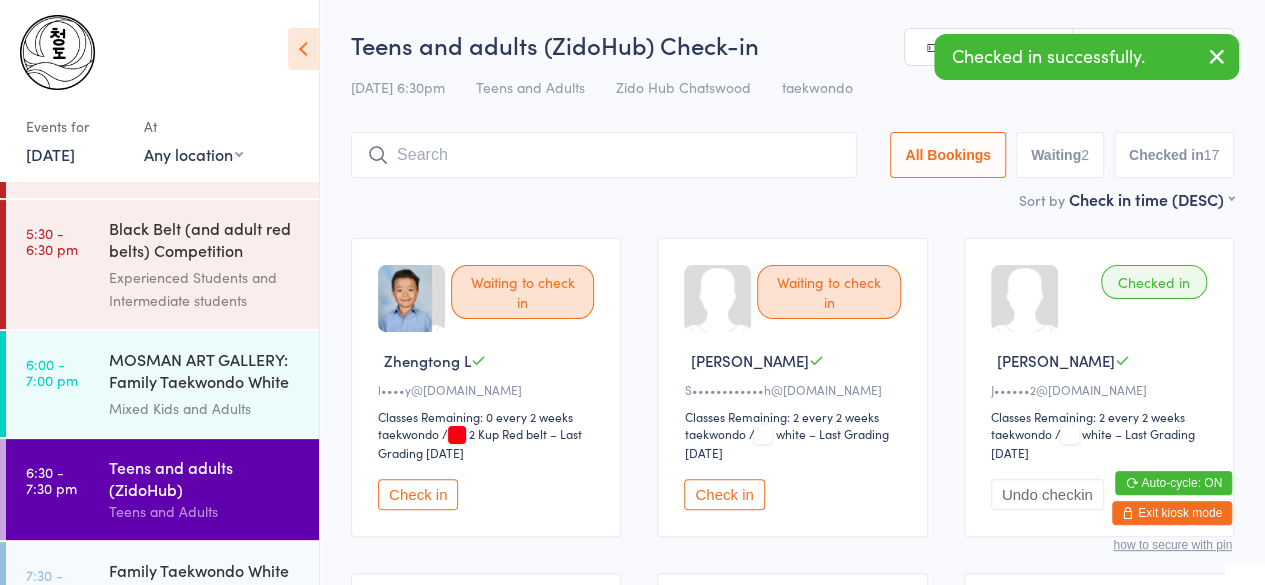 click at bounding box center (604, 155) 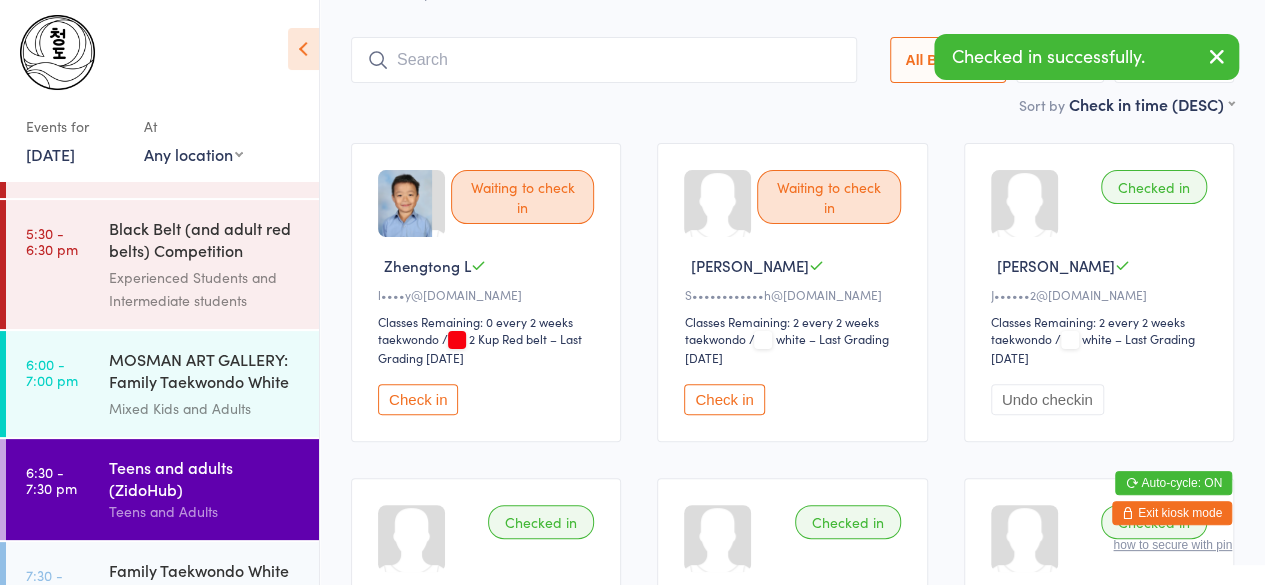 scroll, scrollTop: 133, scrollLeft: 0, axis: vertical 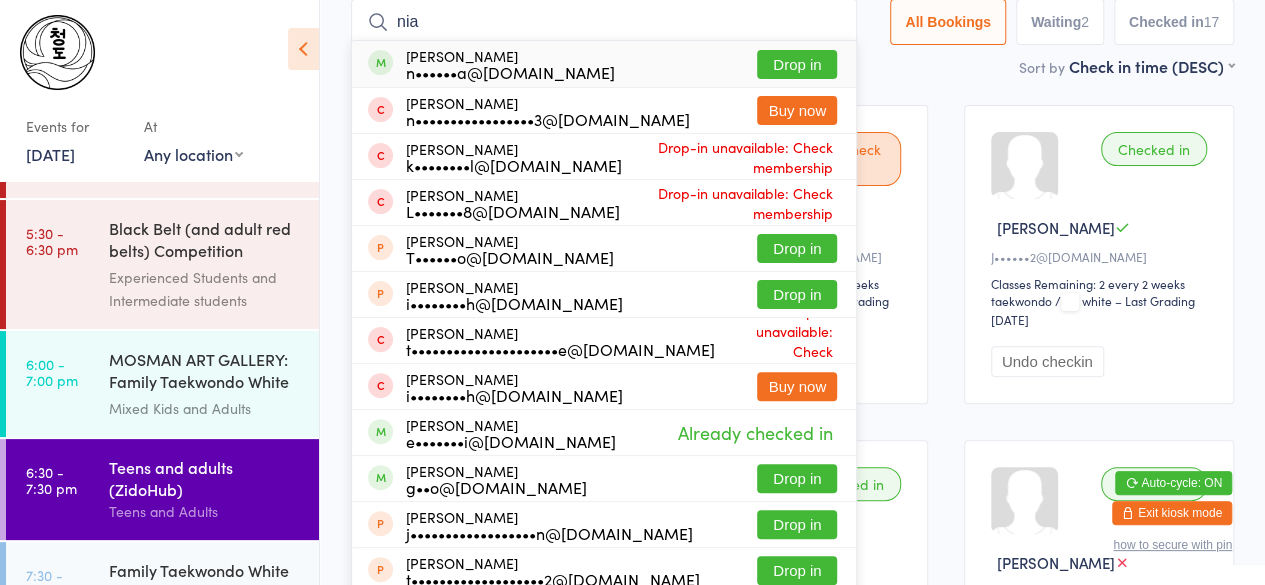 type on "nia" 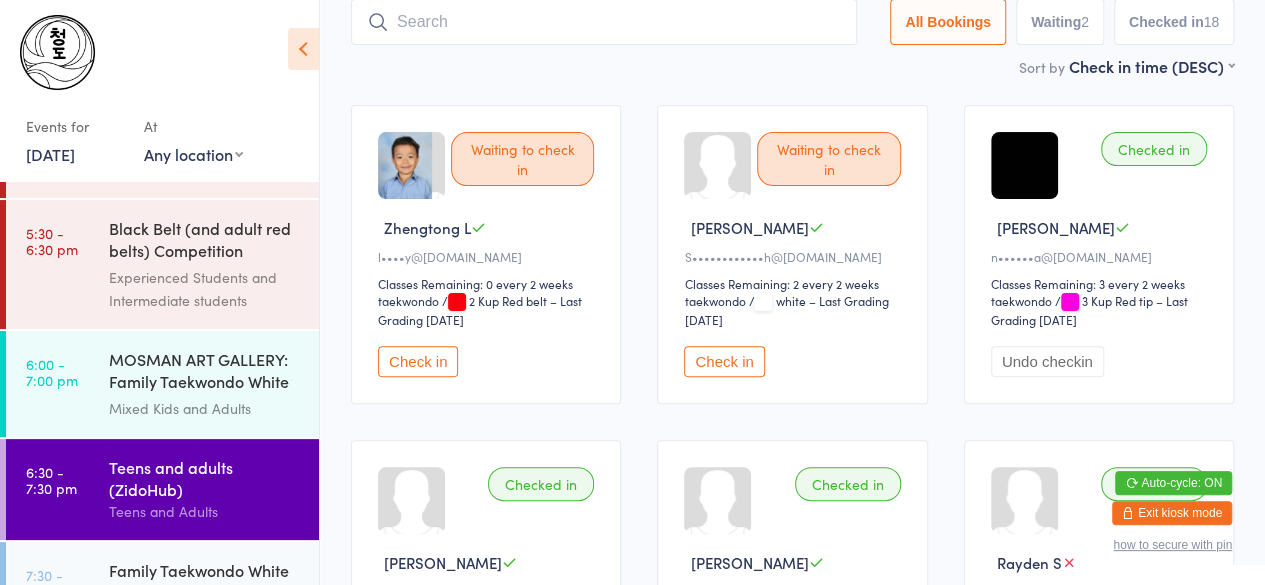 click at bounding box center (604, 22) 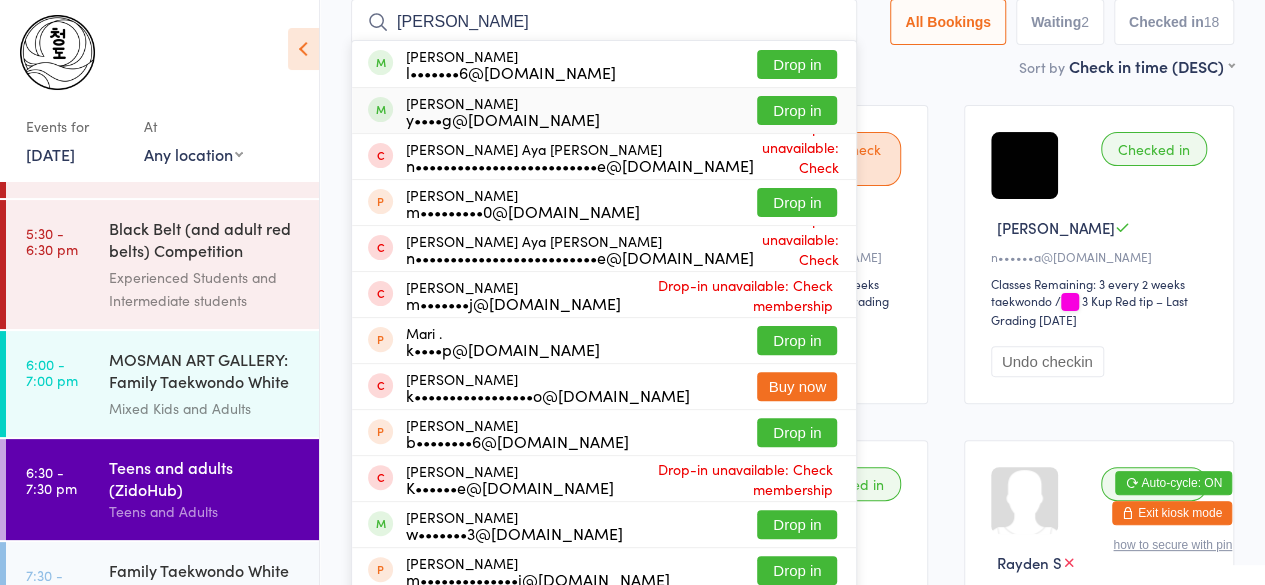 type on "[PERSON_NAME]" 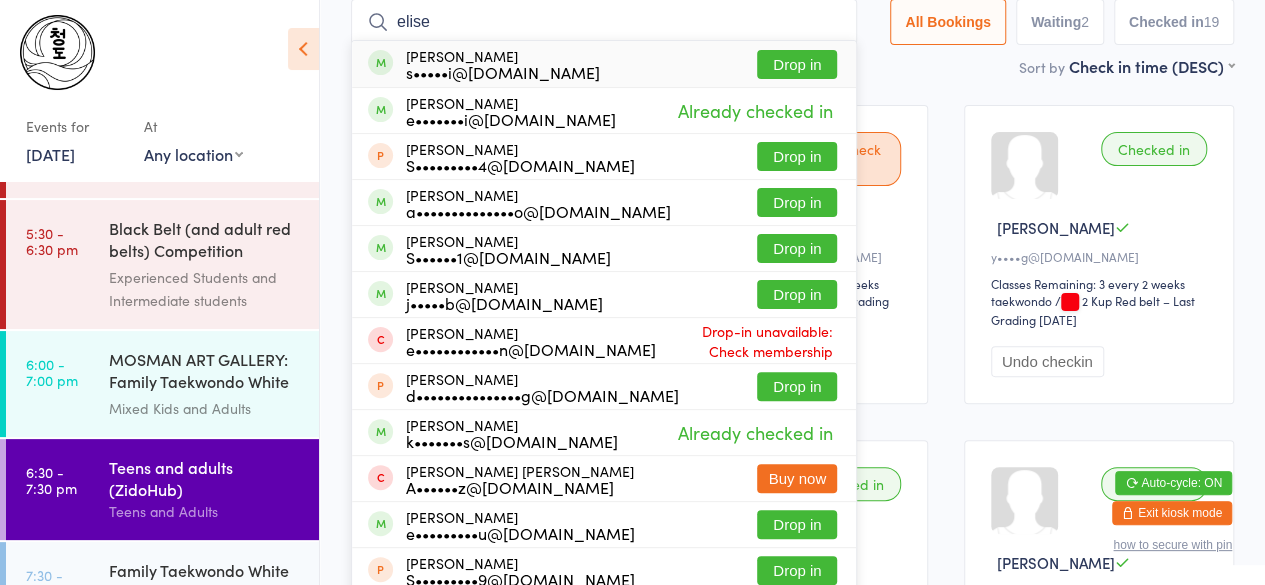 type on "elise" 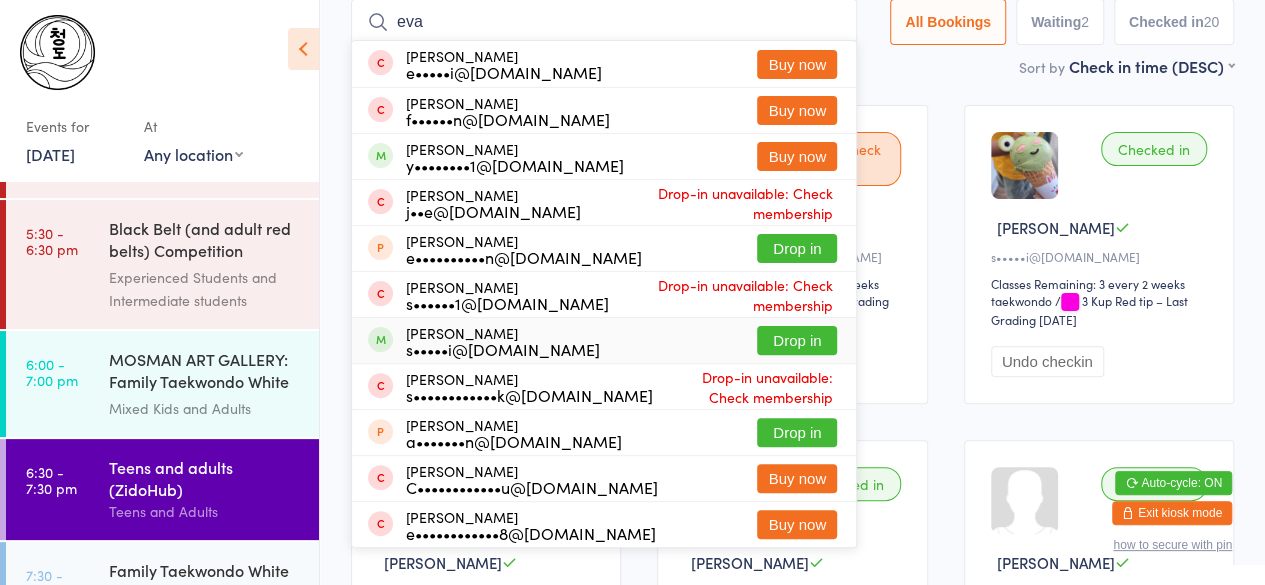 type on "eva" 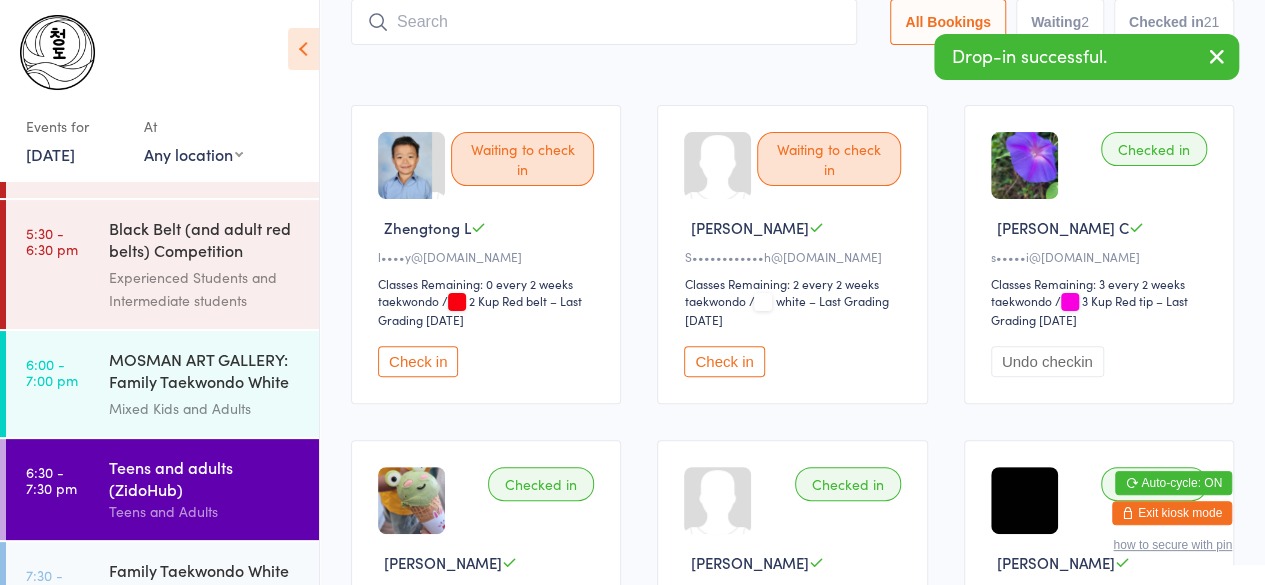 click on "Waiting to check in [GEOGRAPHIC_DATA] L  l••••y@[DOMAIN_NAME] Classes Remaining: 0 every 2 weeks taekwondo  taekwondo   /  2 Kup Red belt – Last Grading [DATE]   Check in Waiting to check in [PERSON_NAME]••••••••••••h@[DOMAIN_NAME] Classes Remaining: 2 every 2 weeks taekwondo  taekwondo   /  white – Last Grading [DATE]   Check in Checked in [PERSON_NAME] C  s•••••i@[DOMAIN_NAME] Classes Remaining: 3 every 2 weeks taekwondo  taekwondo   /  3 Kup Red tip – Last Grading [DATE]   Undo checkin Checked in Elise C  s•••••i@[DOMAIN_NAME] Classes Remaining: 3 every 2 weeks taekwondo  taekwondo   /  3 Kup Red tip – Last Grading [DATE]   Undo checkin Checked in [PERSON_NAME] B  y••••g@[DOMAIN_NAME] Classes Remaining: 3 every 2 weeks taekwondo  taekwondo   /  2 Kup Red belt – Last Grading [DATE]   Undo checkin Checked in Nia J  n••••••a@[DOMAIN_NAME] Classes Remaining: 3 every 2 weeks taekwondo  taekwondo   /  3 Kup Red tip – Last Grading [DATE]" at bounding box center [792, 1429] 